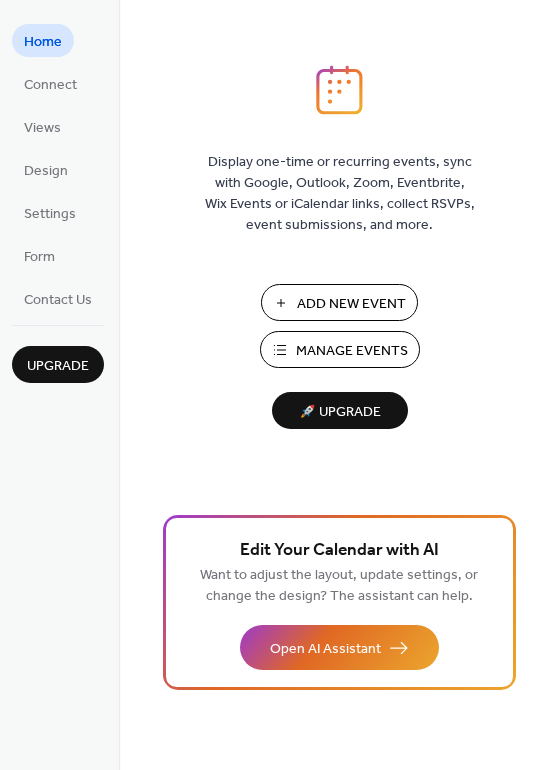 scroll, scrollTop: 0, scrollLeft: 0, axis: both 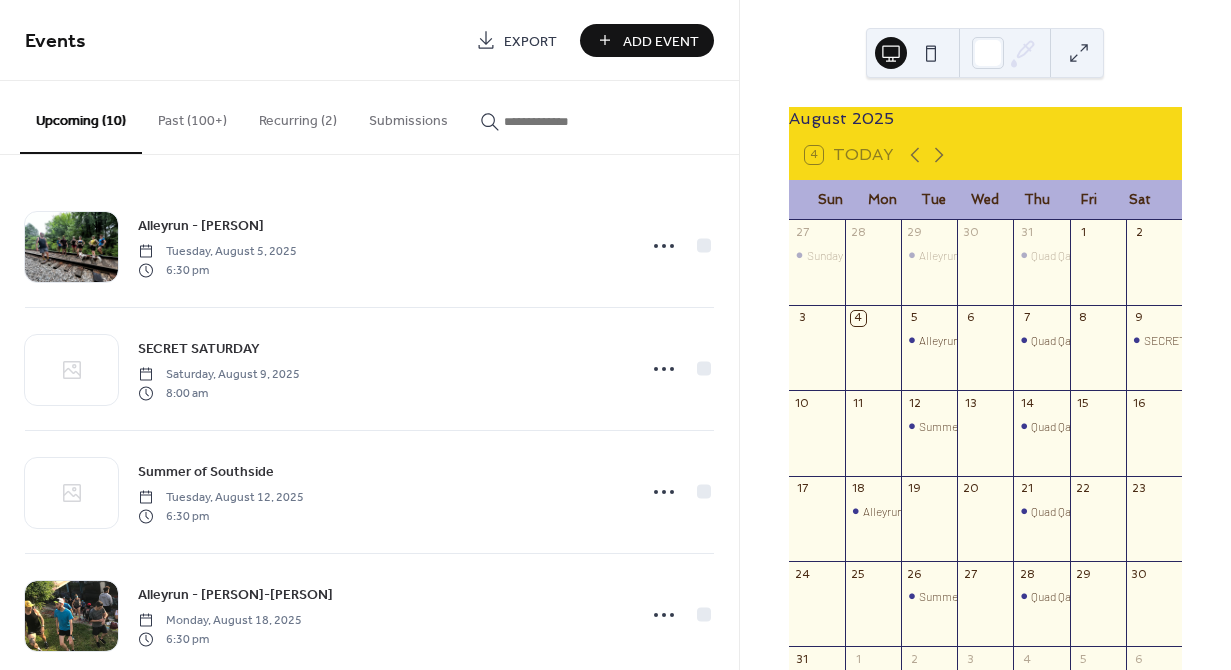 click on "Past (100+)" at bounding box center [192, 116] 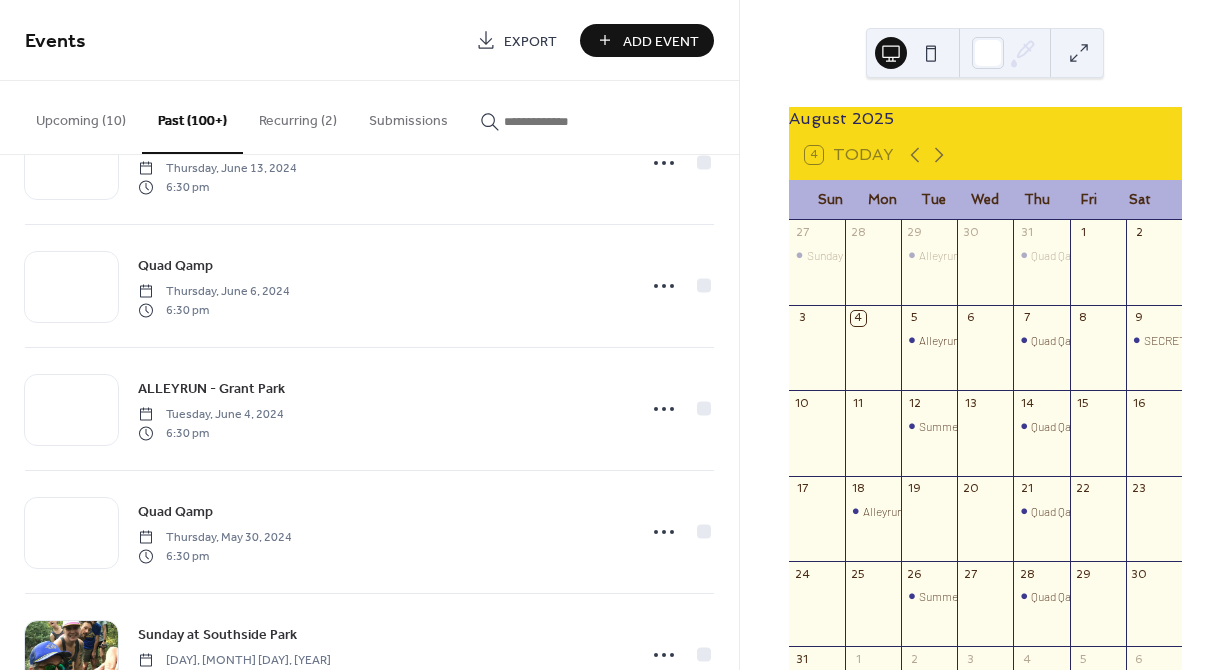 type 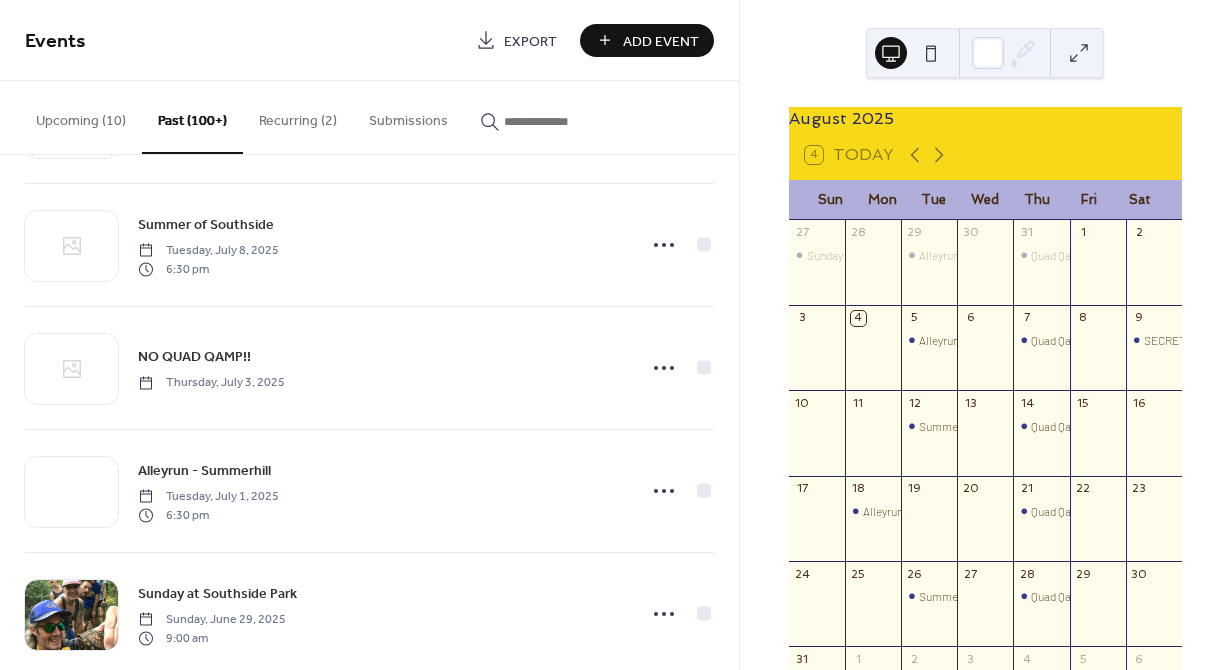 scroll, scrollTop: 0, scrollLeft: 0, axis: both 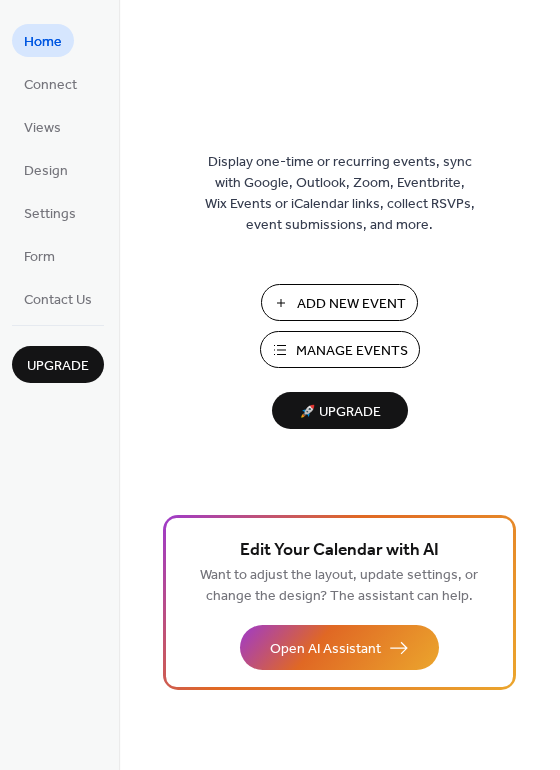 click on "Add New Event" at bounding box center (351, 304) 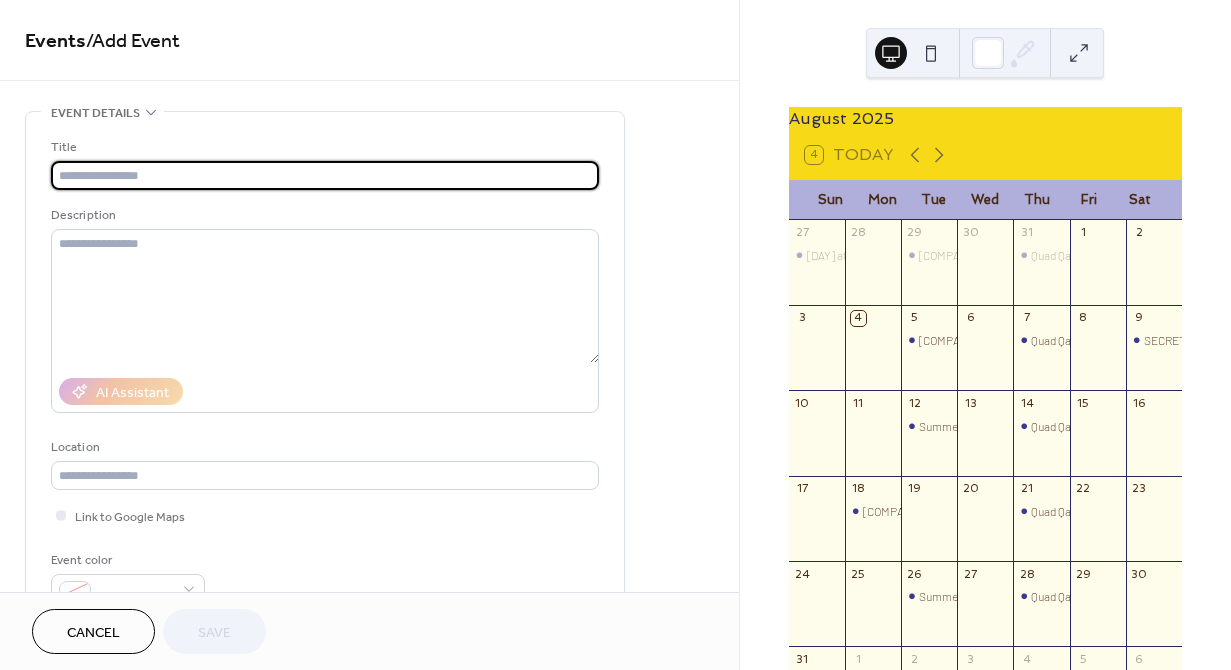 scroll, scrollTop: 0, scrollLeft: 0, axis: both 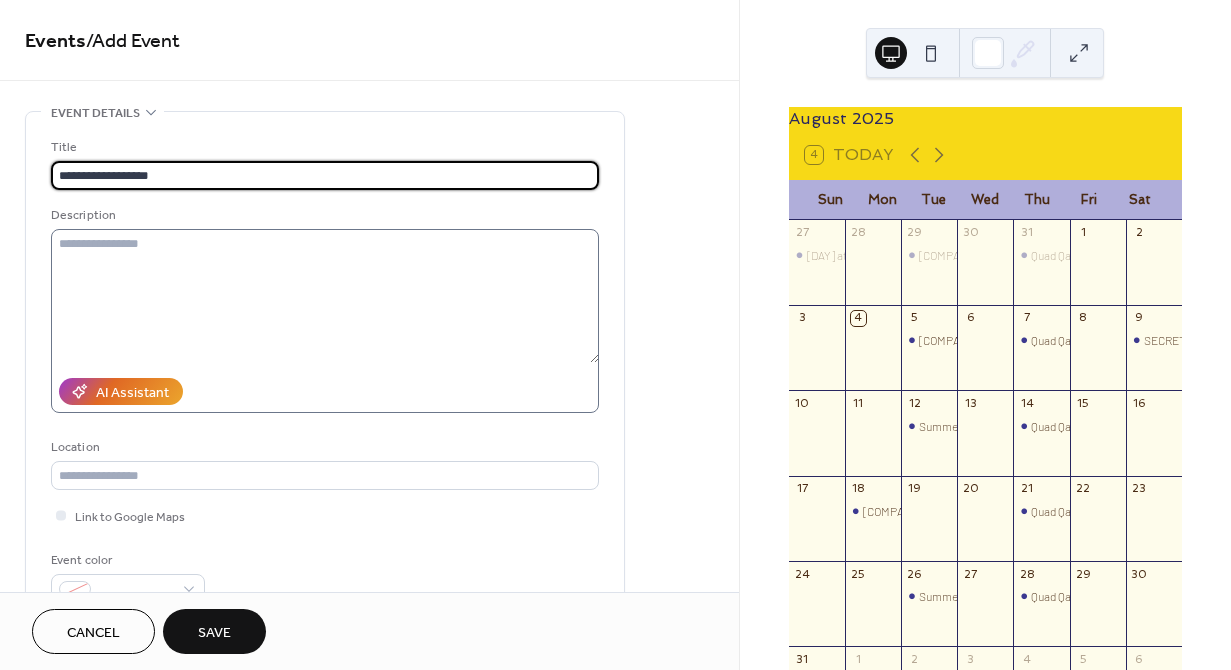 type on "**********" 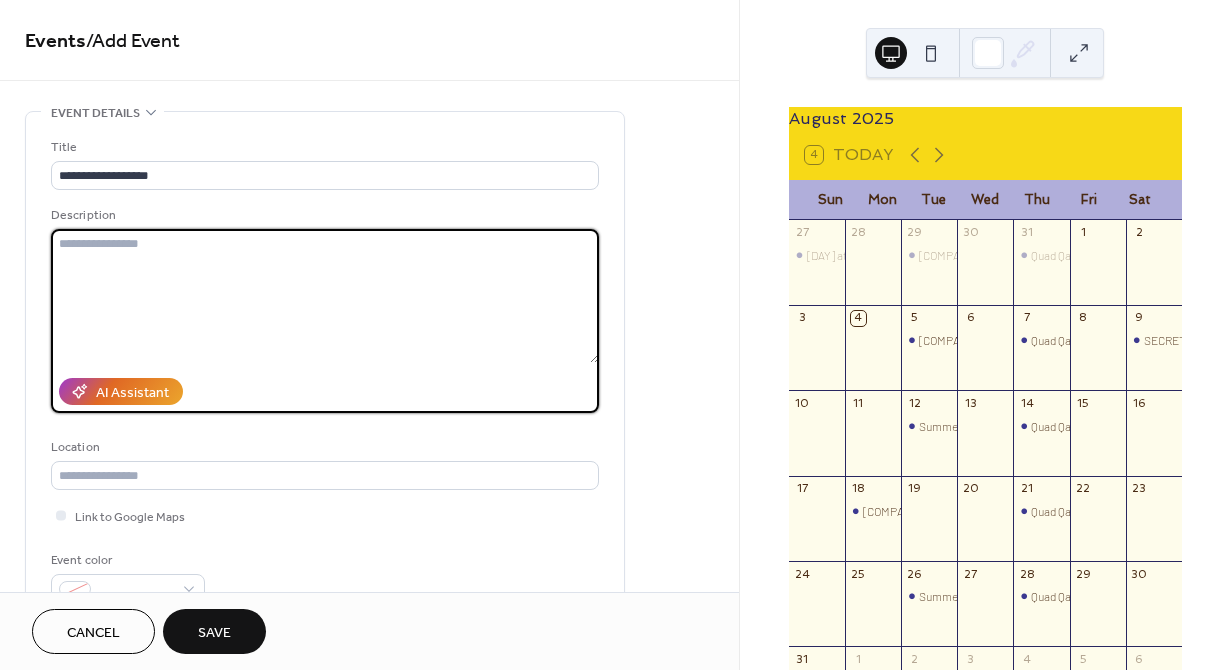 click at bounding box center [325, 296] 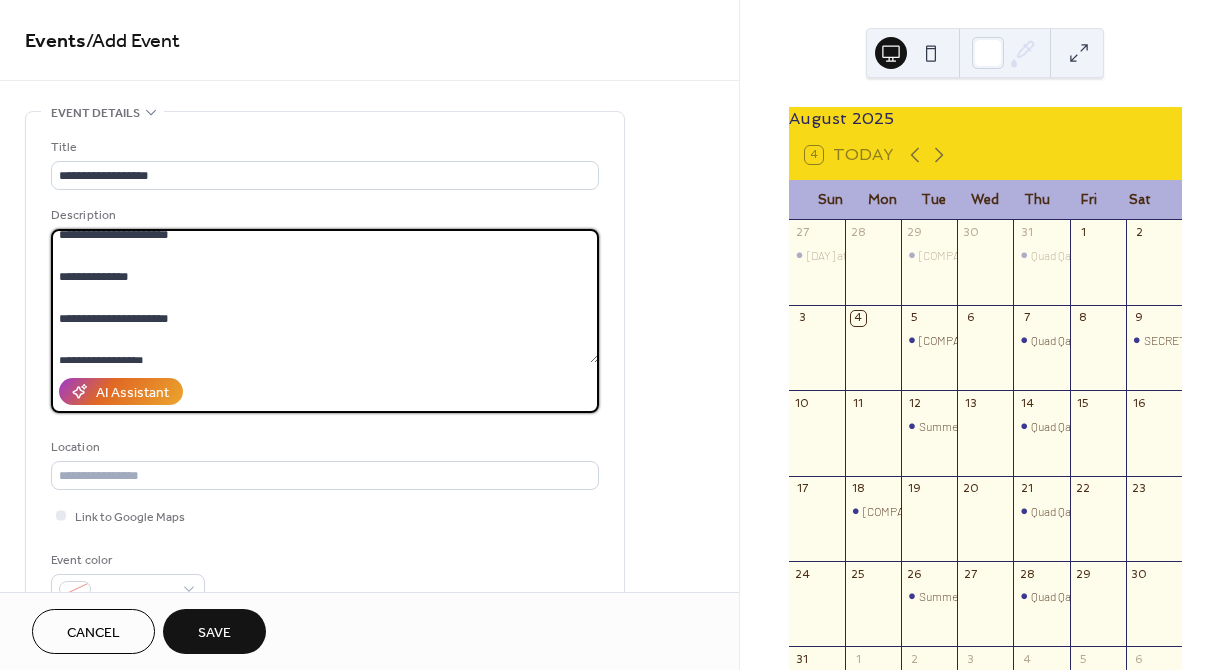 scroll, scrollTop: 182, scrollLeft: 0, axis: vertical 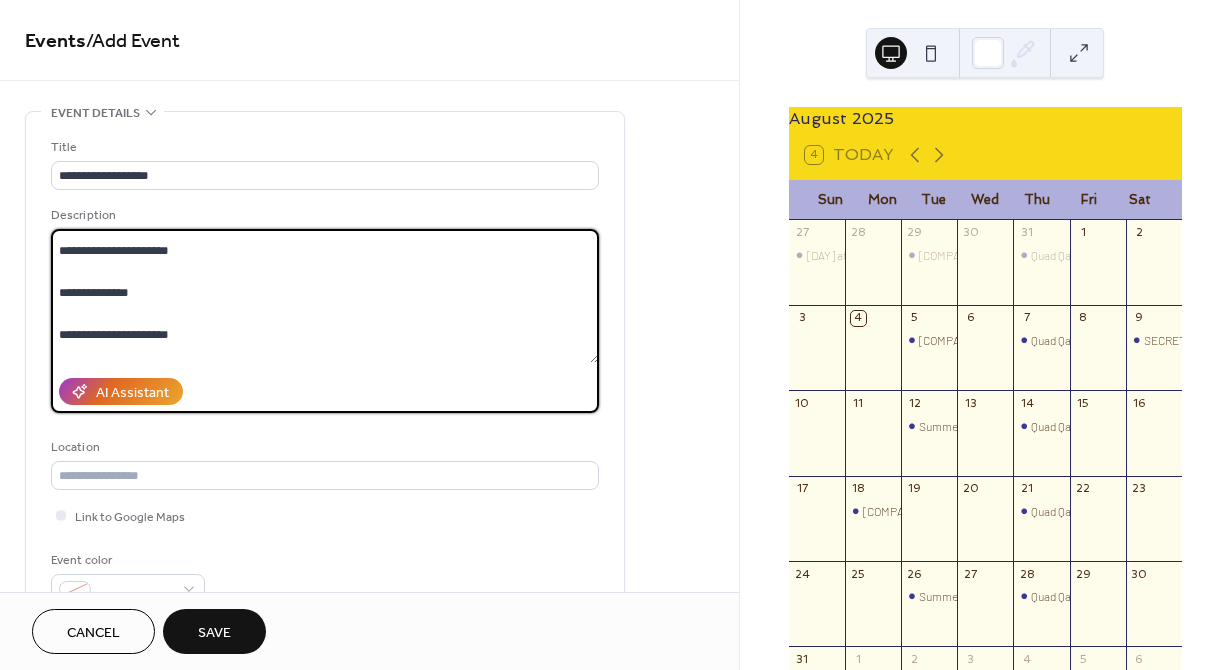 click on "**********" at bounding box center [325, 296] 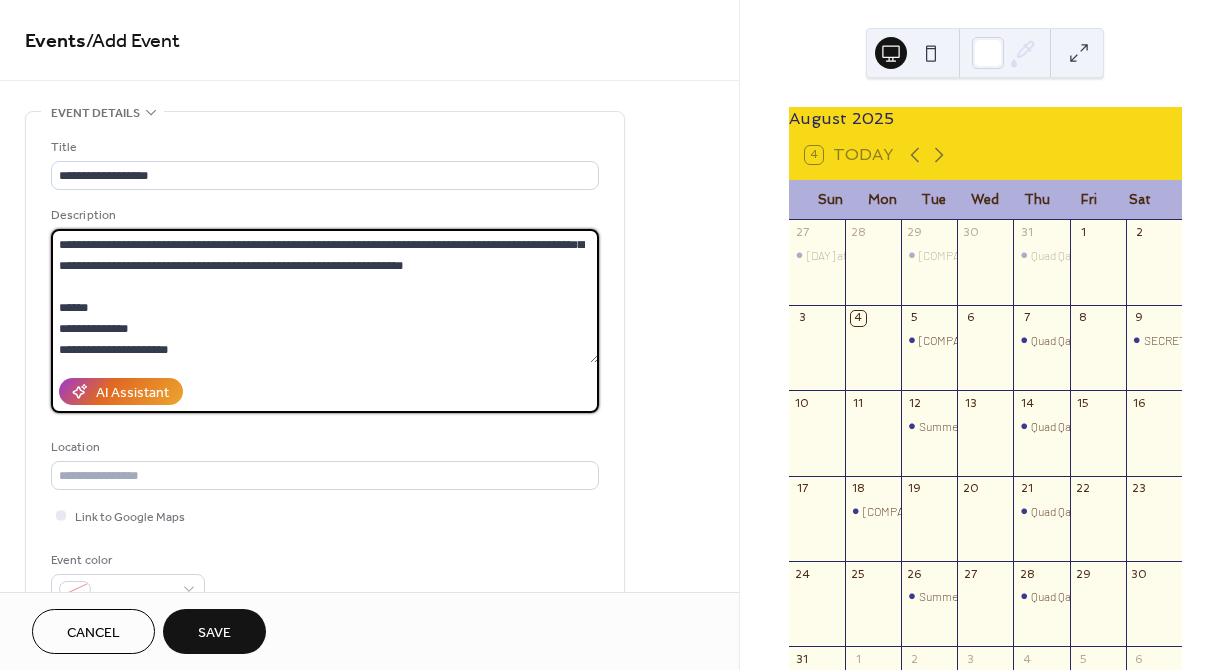 scroll, scrollTop: 0, scrollLeft: 0, axis: both 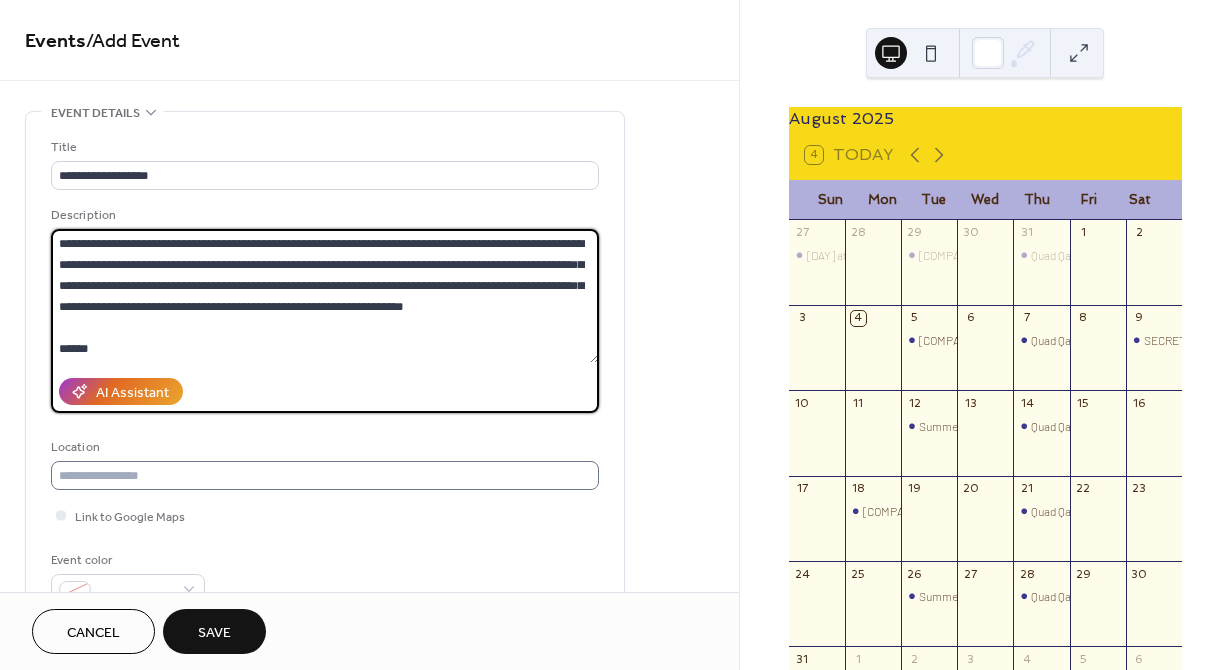 type on "**********" 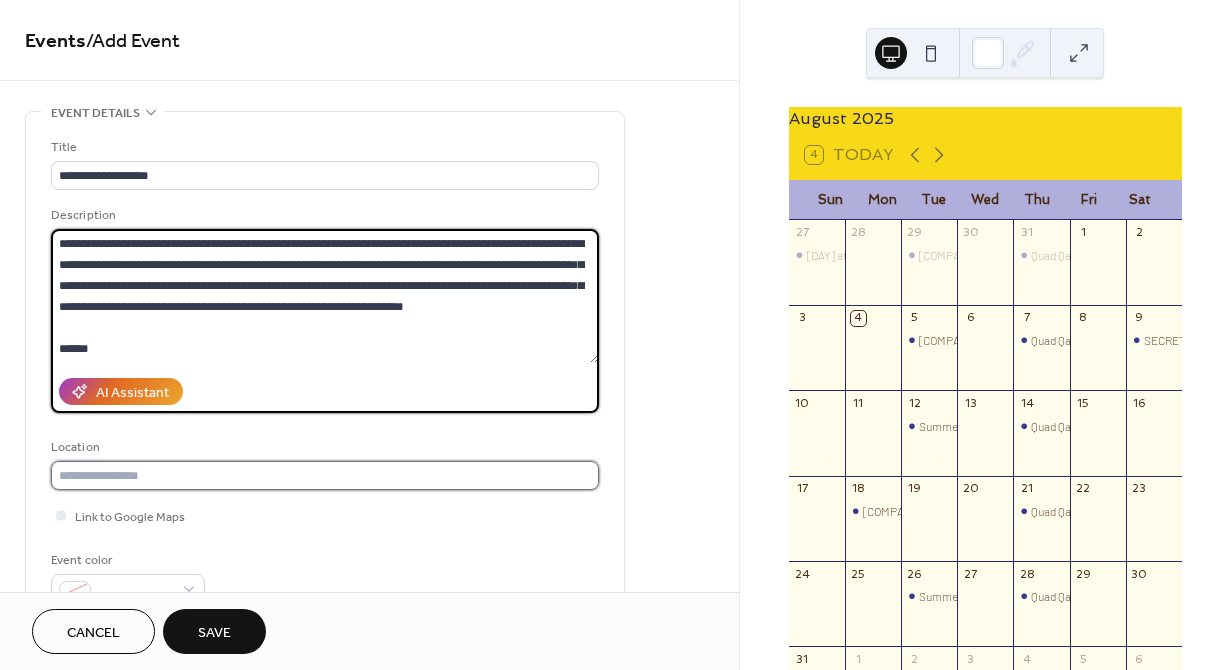 click at bounding box center [325, 475] 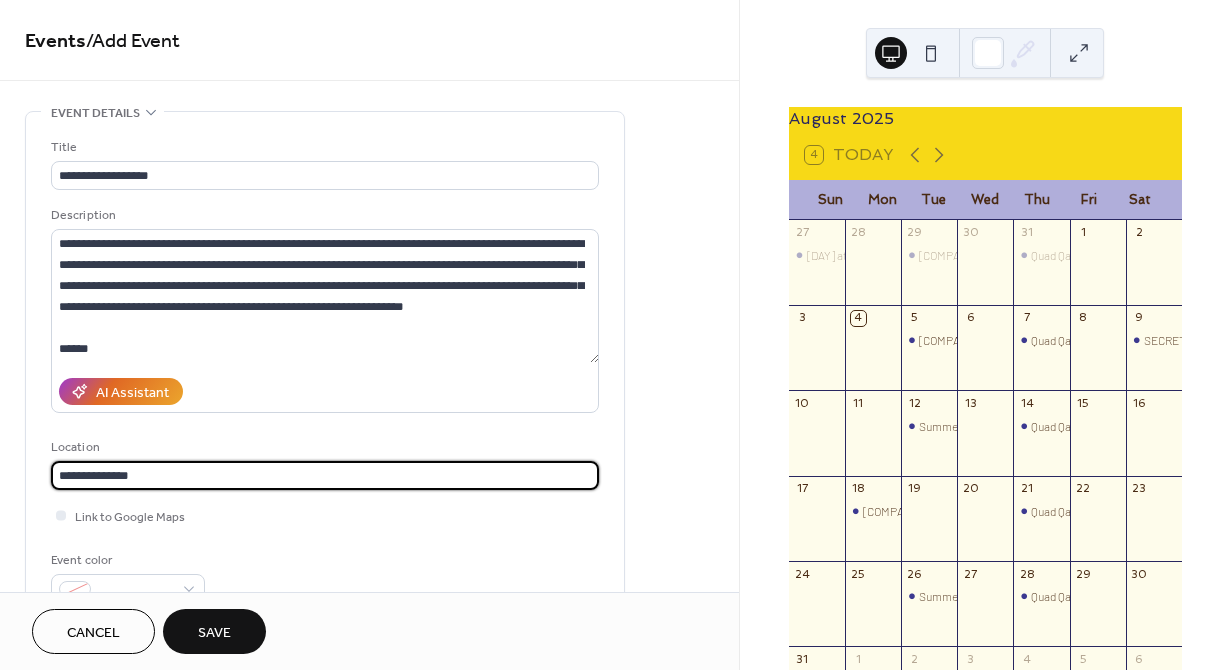 click on "**********" at bounding box center [325, 475] 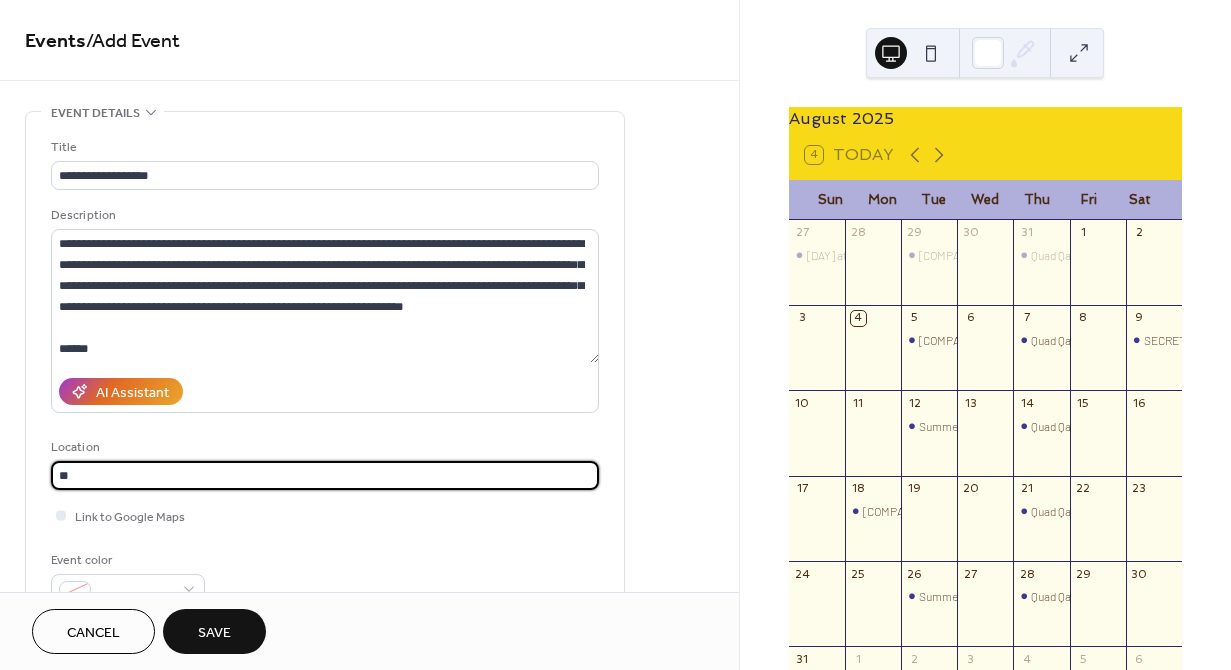 type on "*" 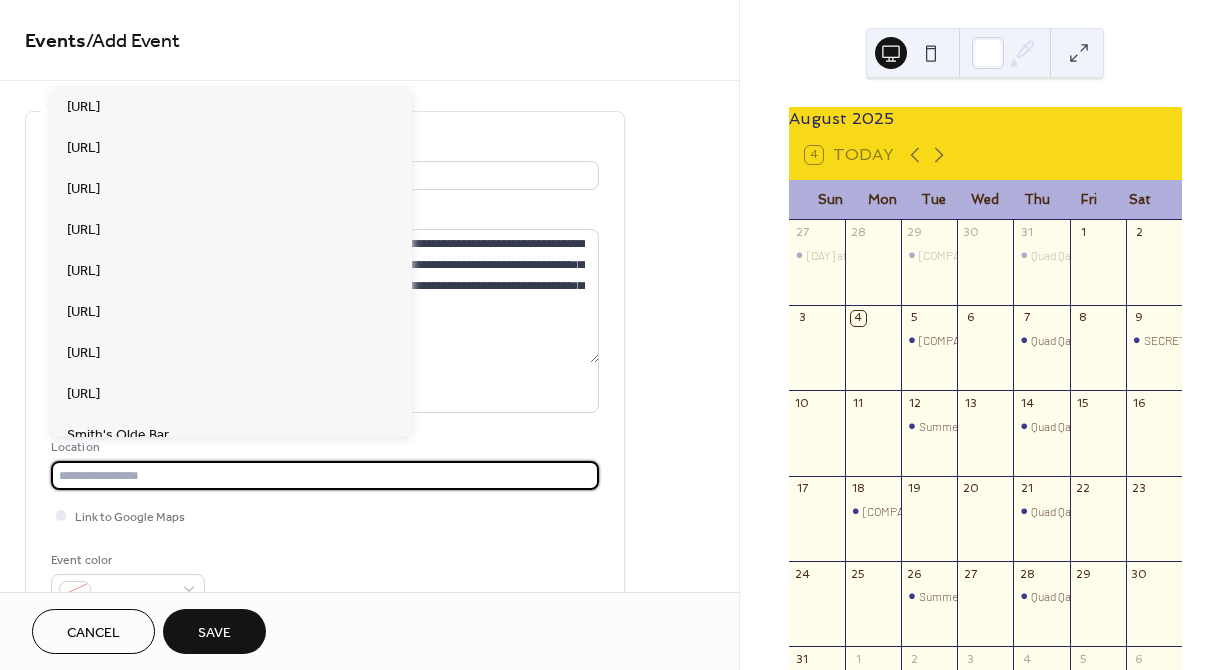 scroll, scrollTop: 0, scrollLeft: 0, axis: both 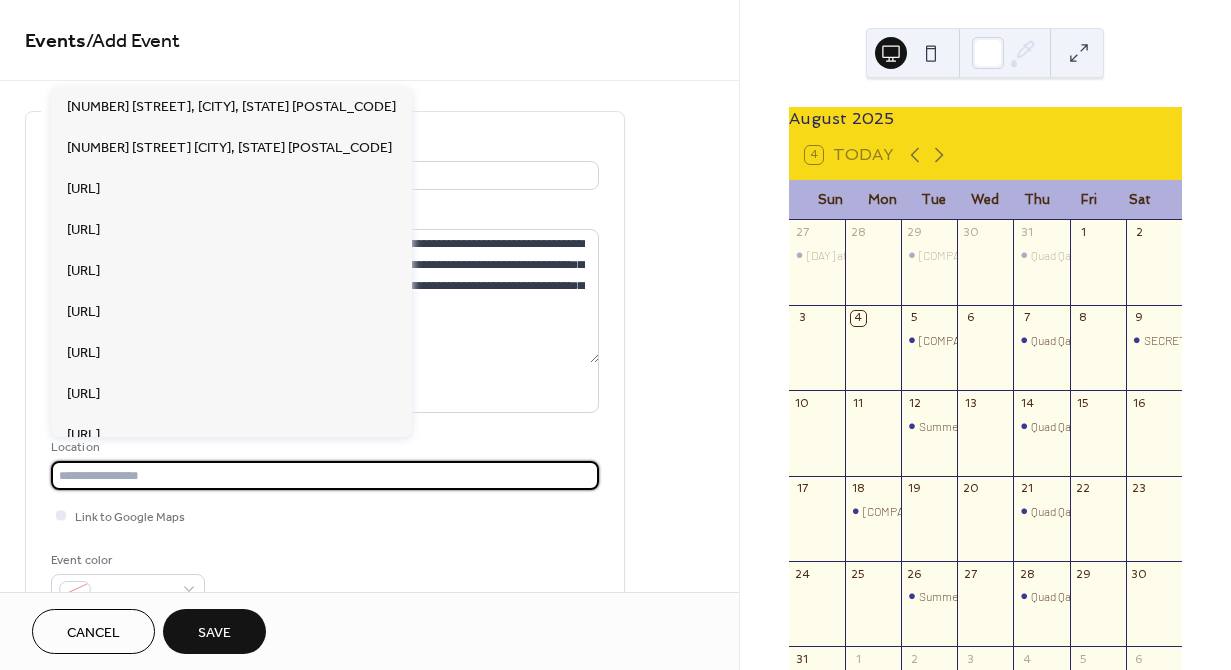paste on "**********" 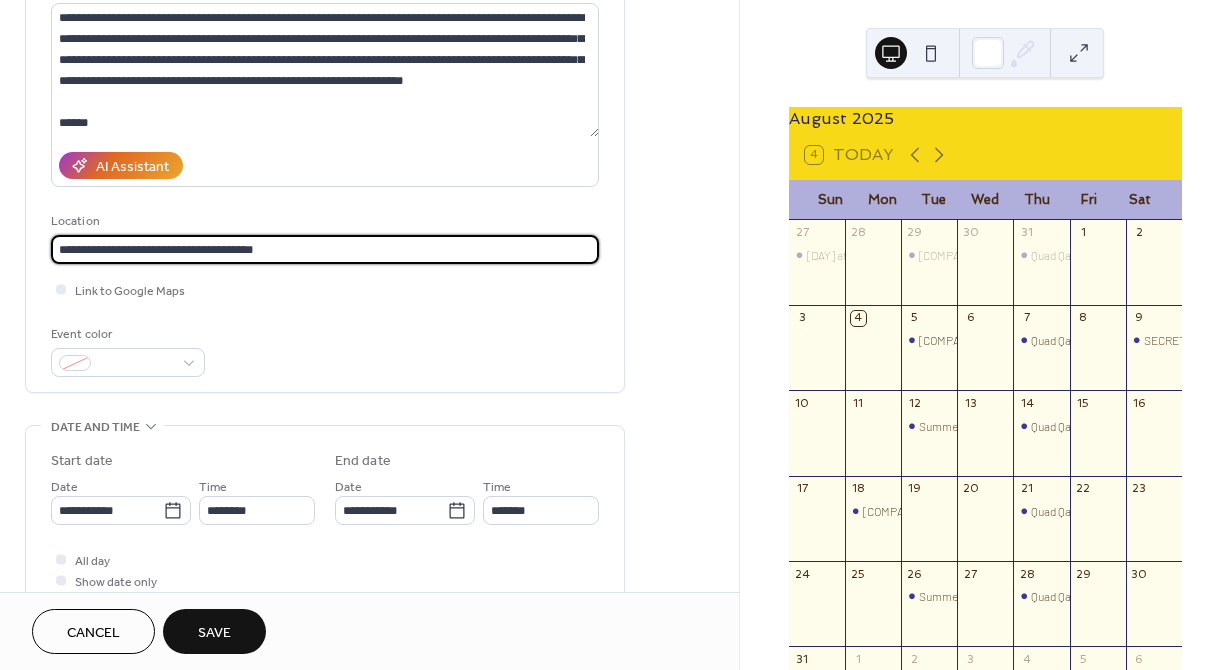 scroll, scrollTop: 231, scrollLeft: 0, axis: vertical 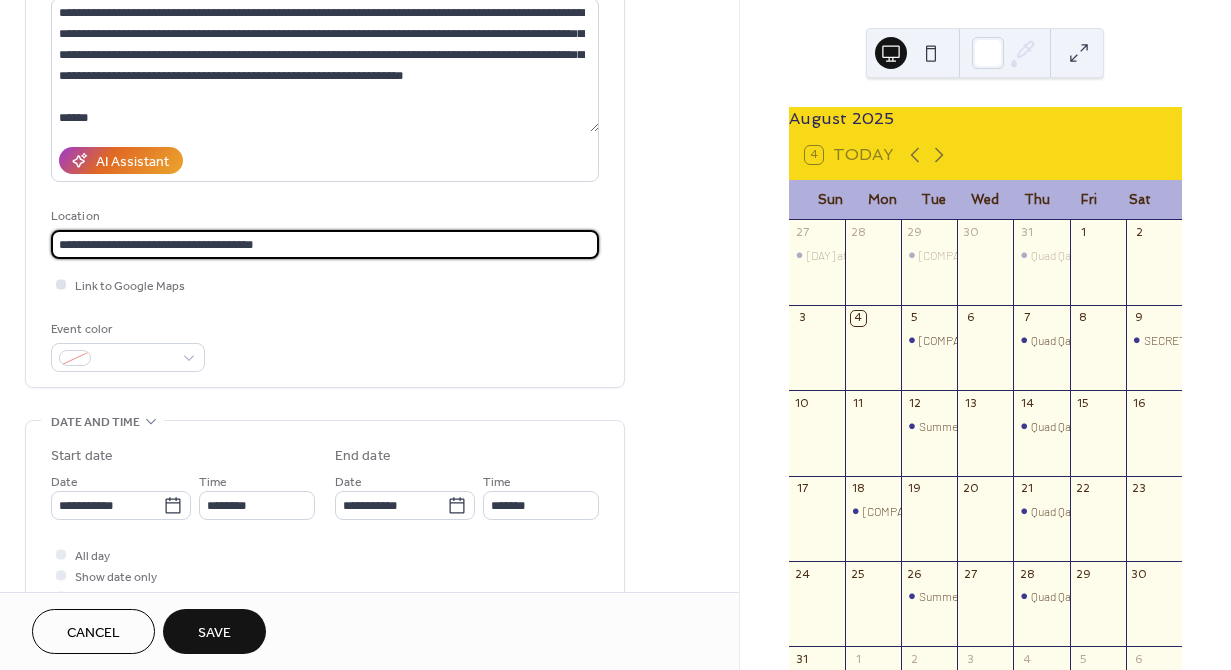 type on "**********" 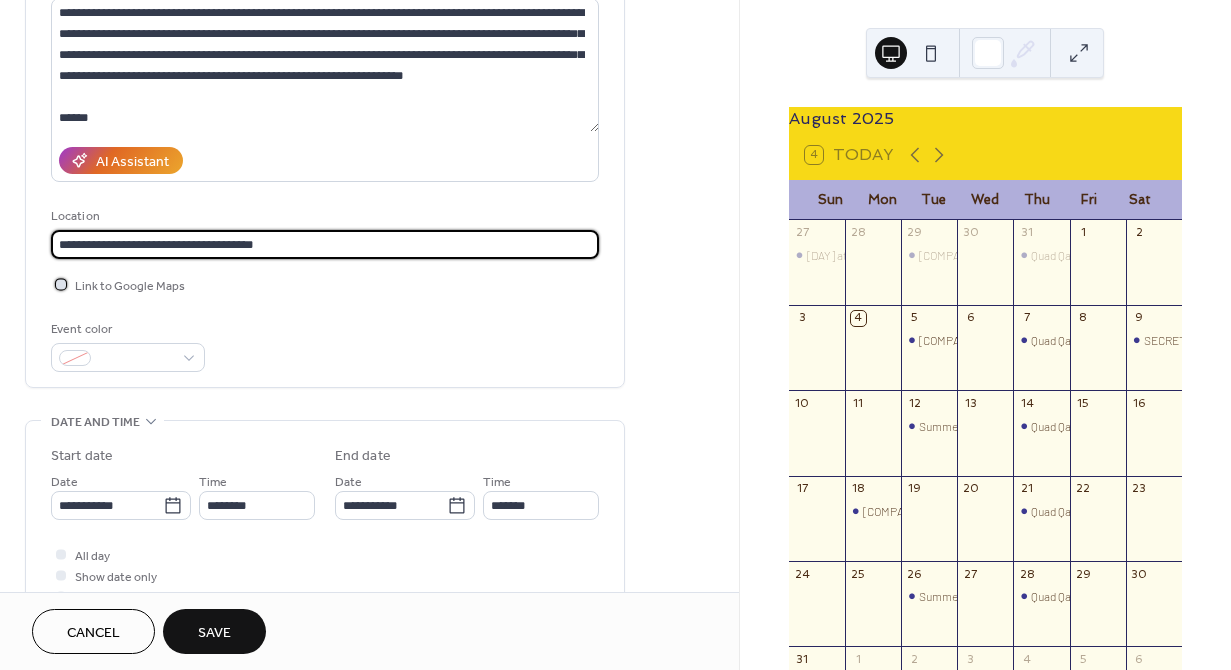 click at bounding box center (61, 284) 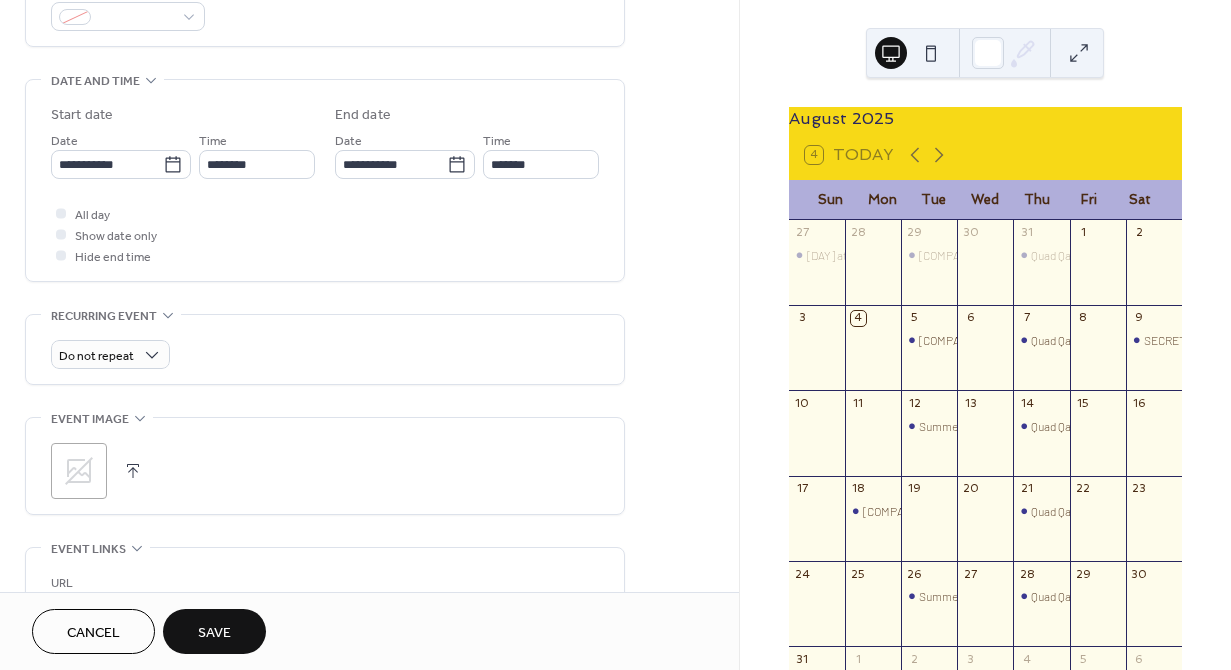 scroll, scrollTop: 596, scrollLeft: 0, axis: vertical 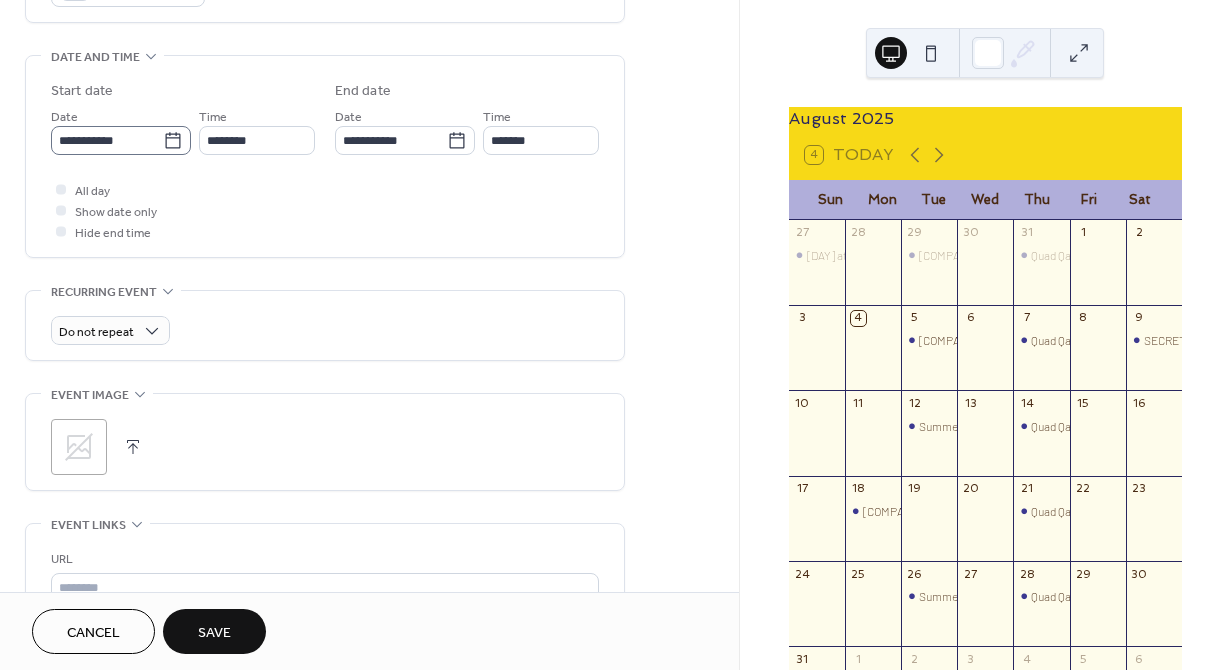 click 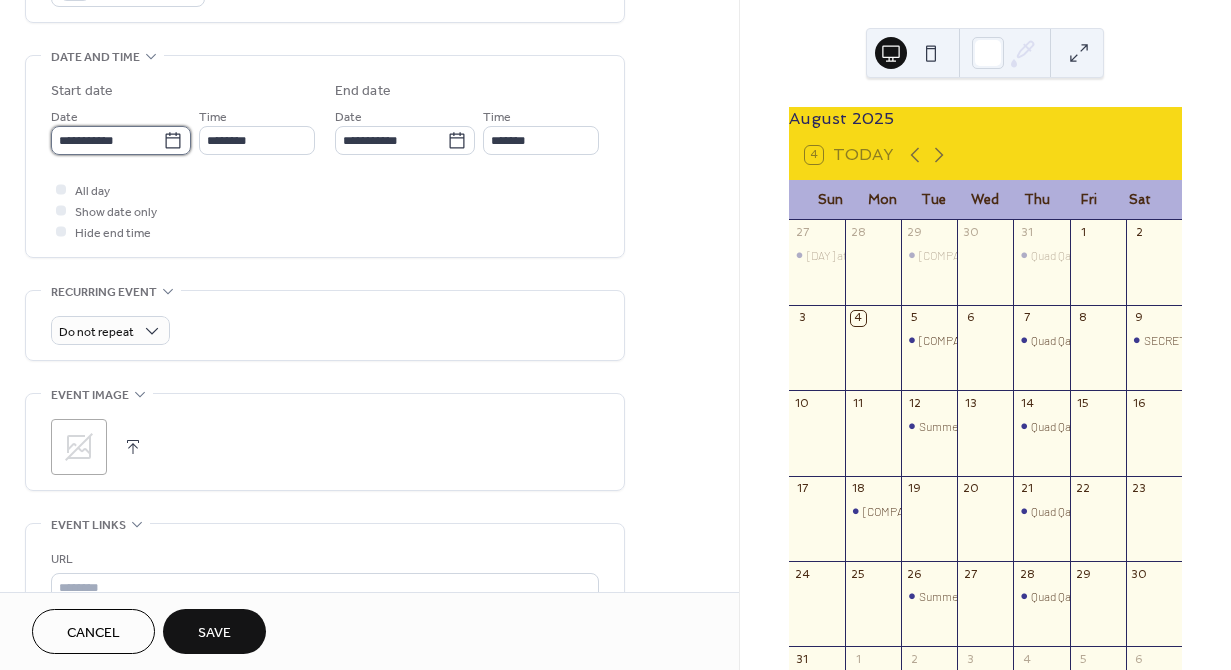 click on "**********" at bounding box center (107, 140) 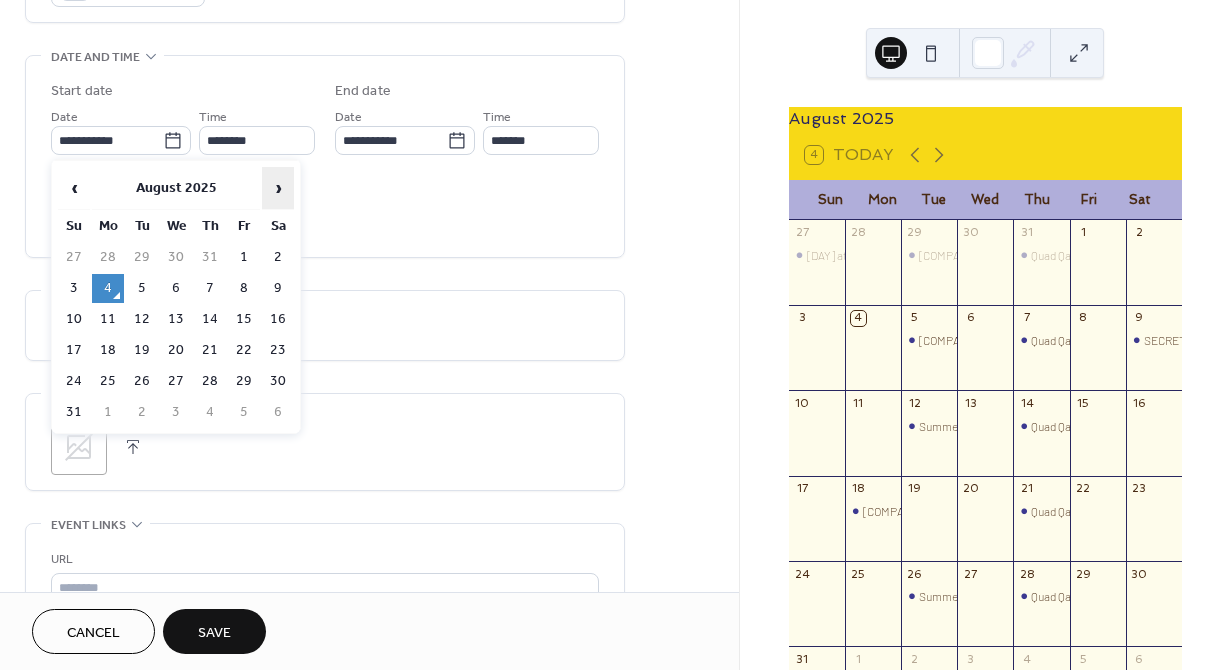 click on "›" at bounding box center (278, 188) 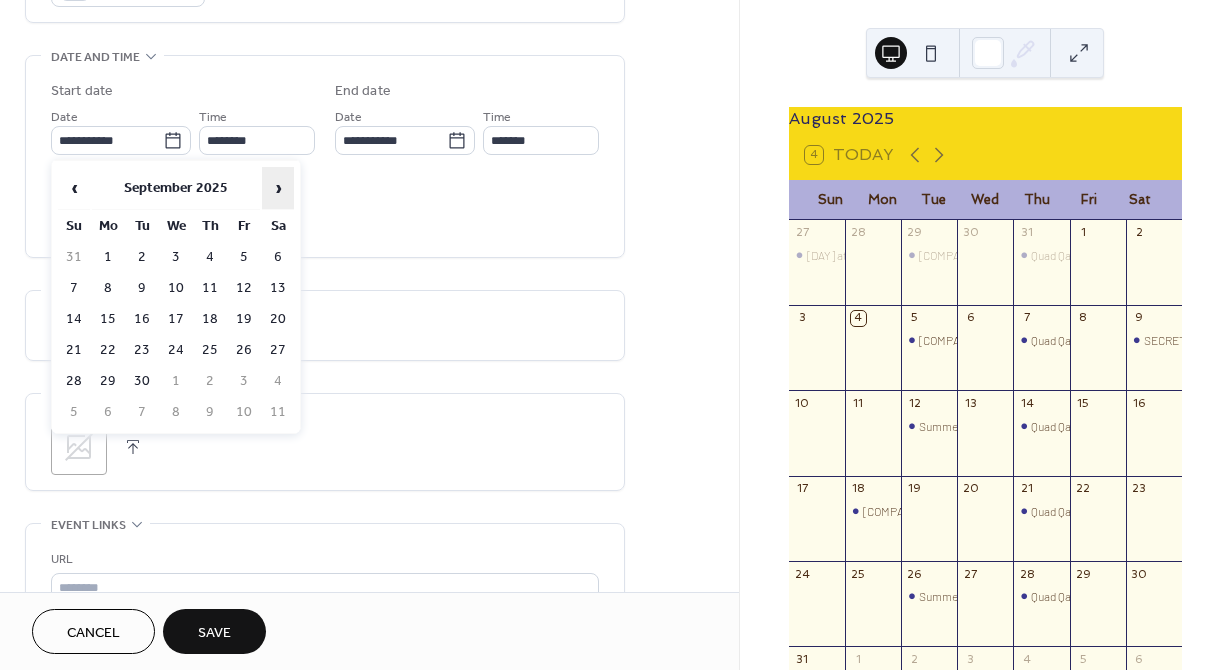 click on "›" at bounding box center [278, 188] 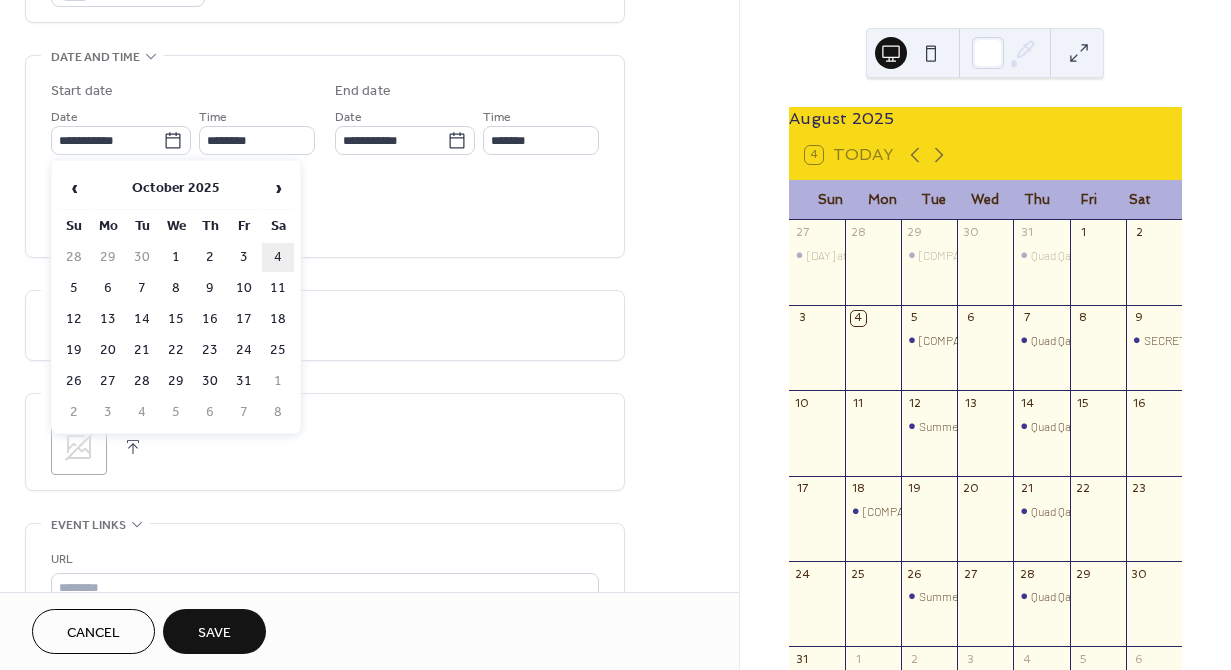 click on "4" at bounding box center (278, 257) 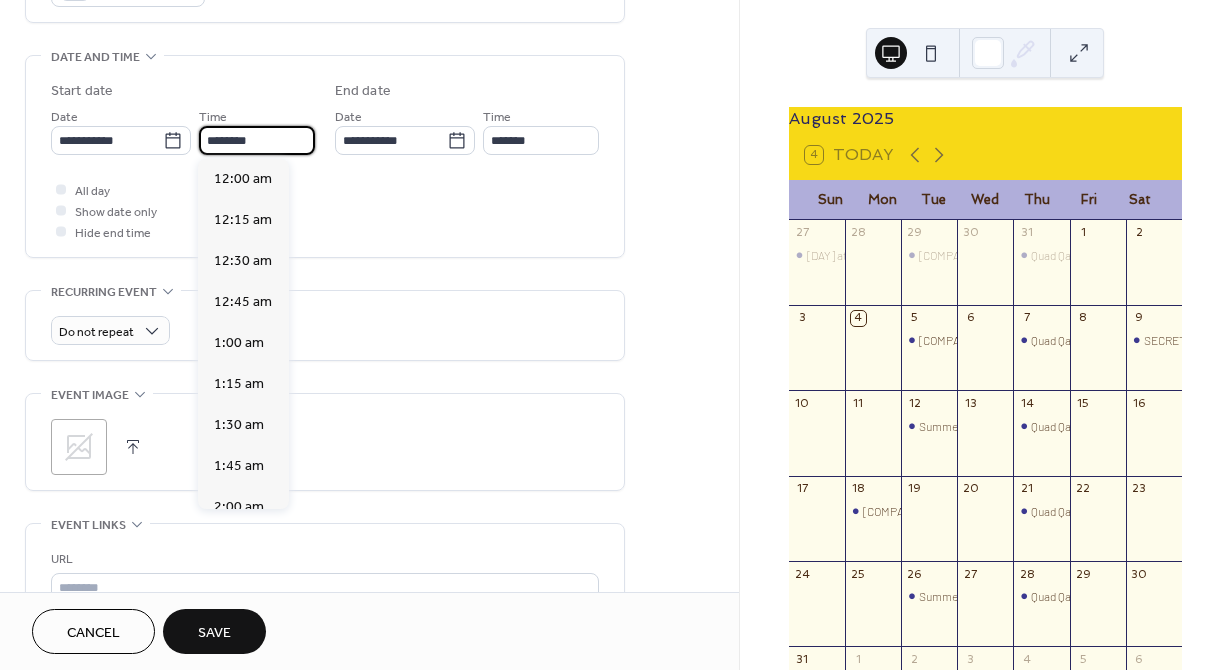 click on "********" at bounding box center (257, 140) 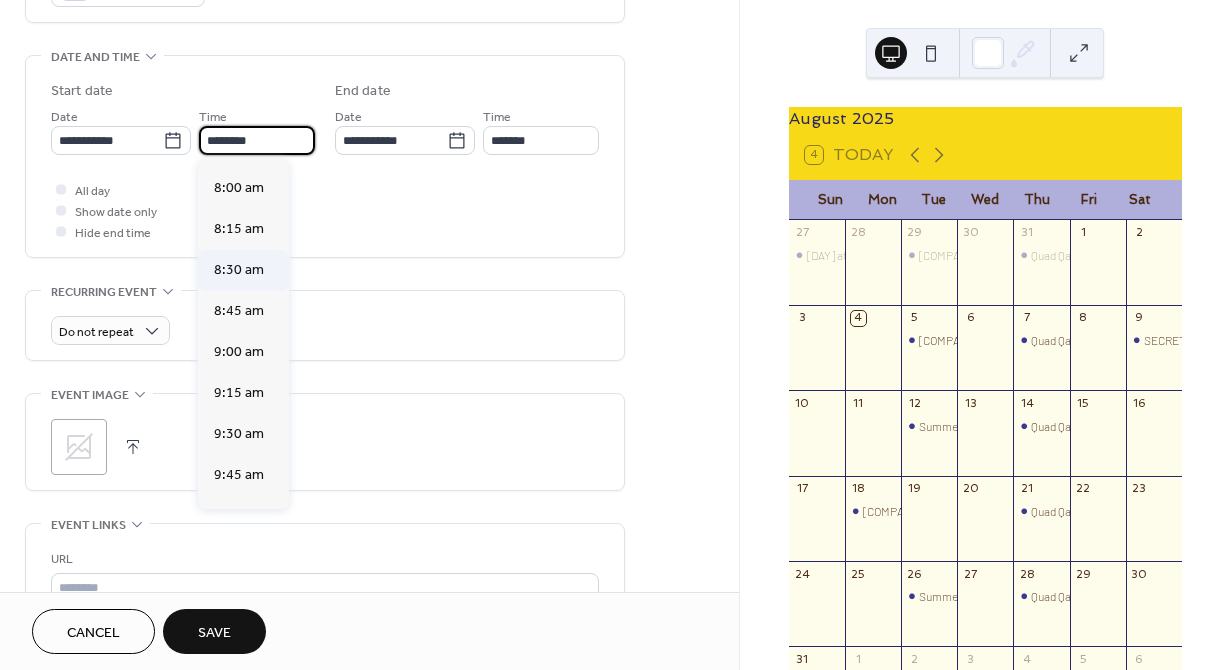 scroll, scrollTop: 1291, scrollLeft: 0, axis: vertical 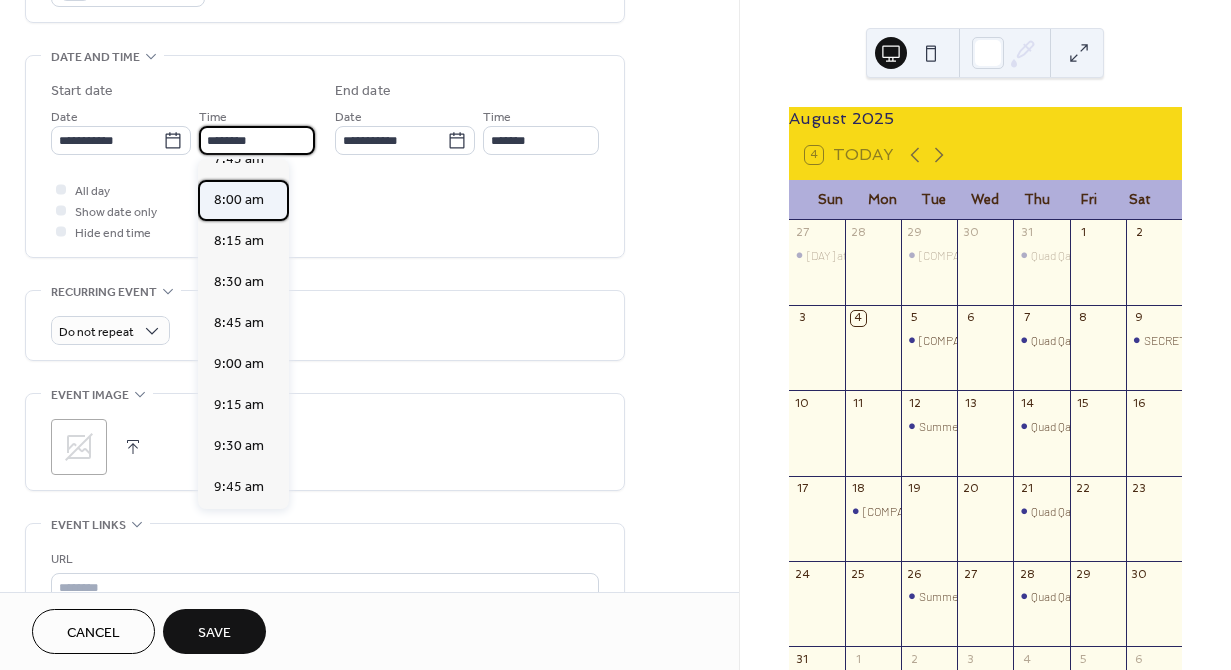 click on "8:00 am" at bounding box center (239, 200) 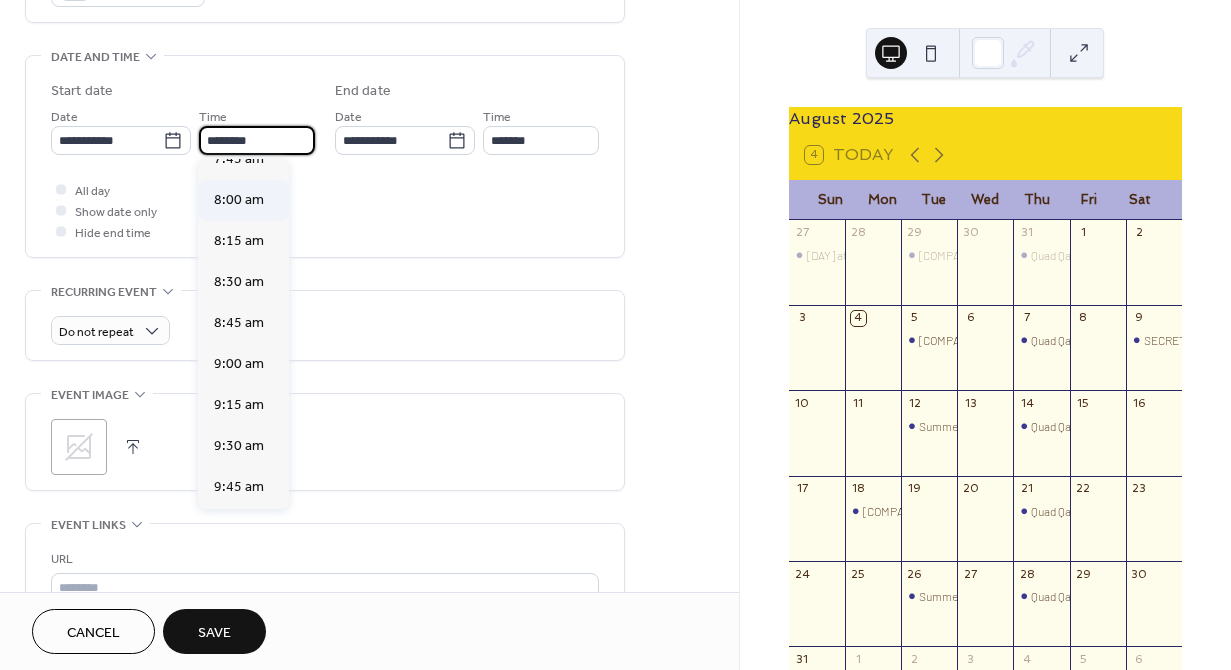 type on "*******" 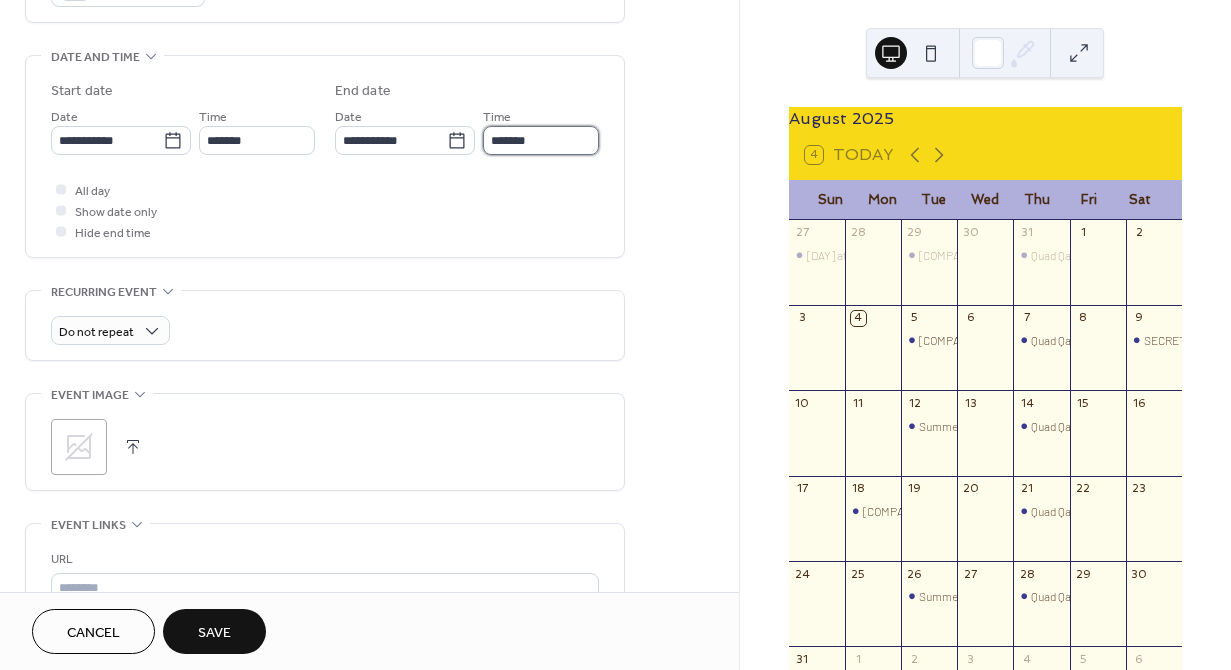 click on "*******" at bounding box center (541, 140) 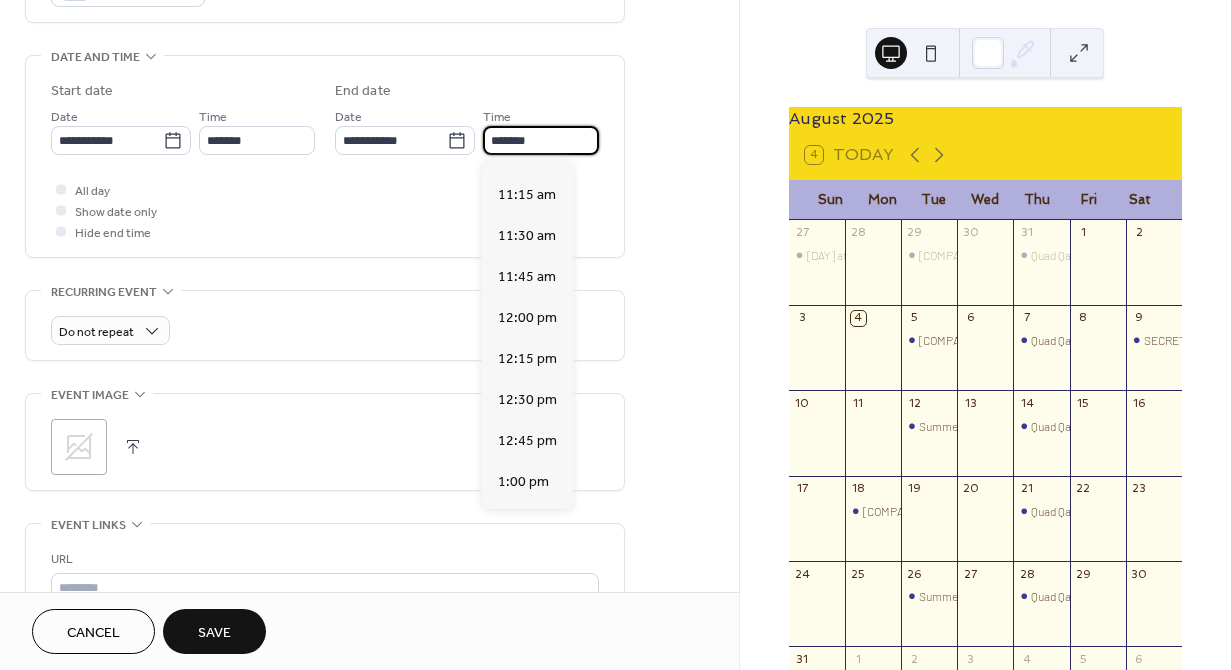 scroll, scrollTop: 514, scrollLeft: 0, axis: vertical 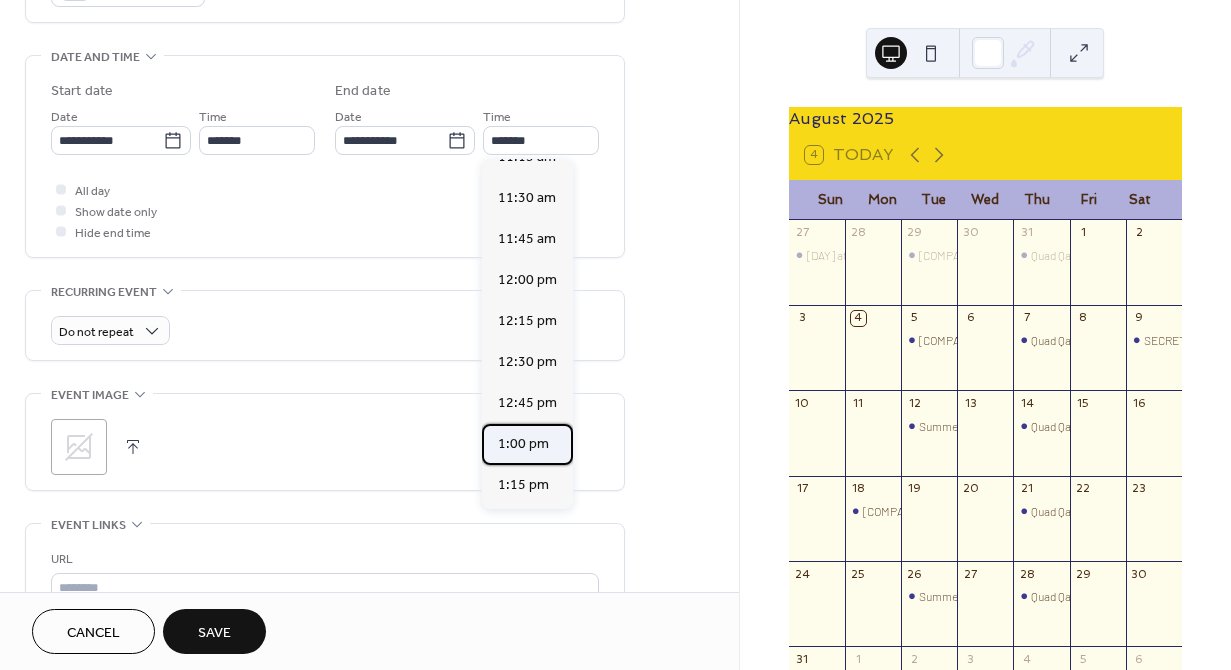 click on "1:00 pm" at bounding box center [523, 444] 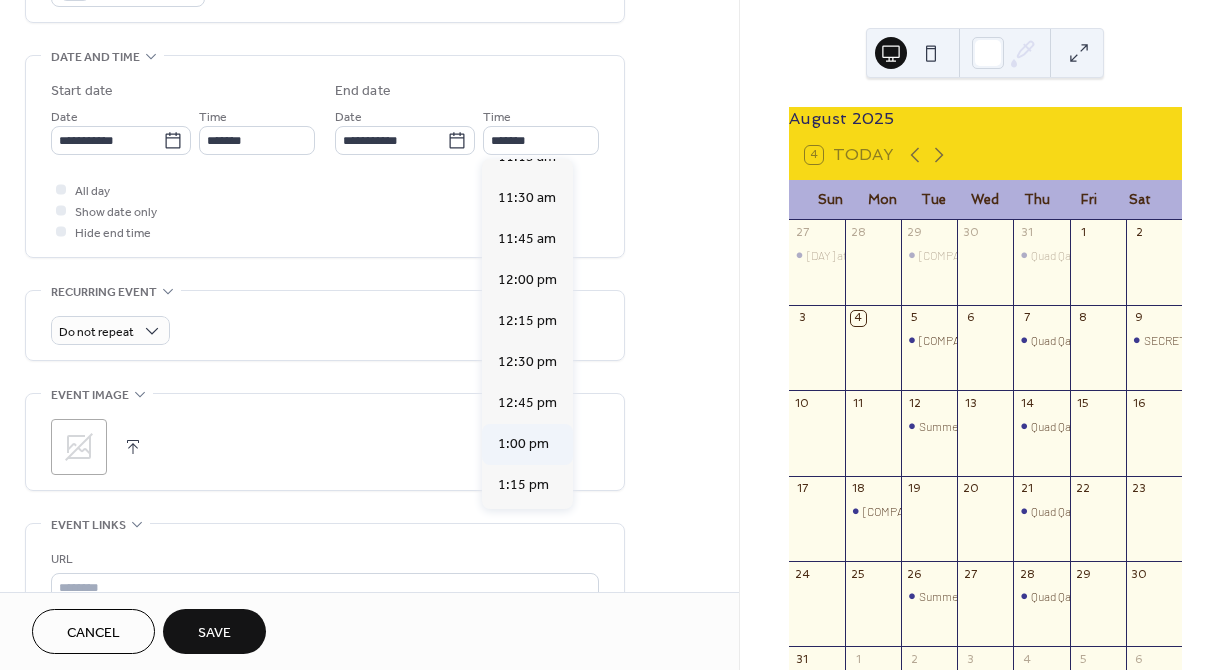 type on "*******" 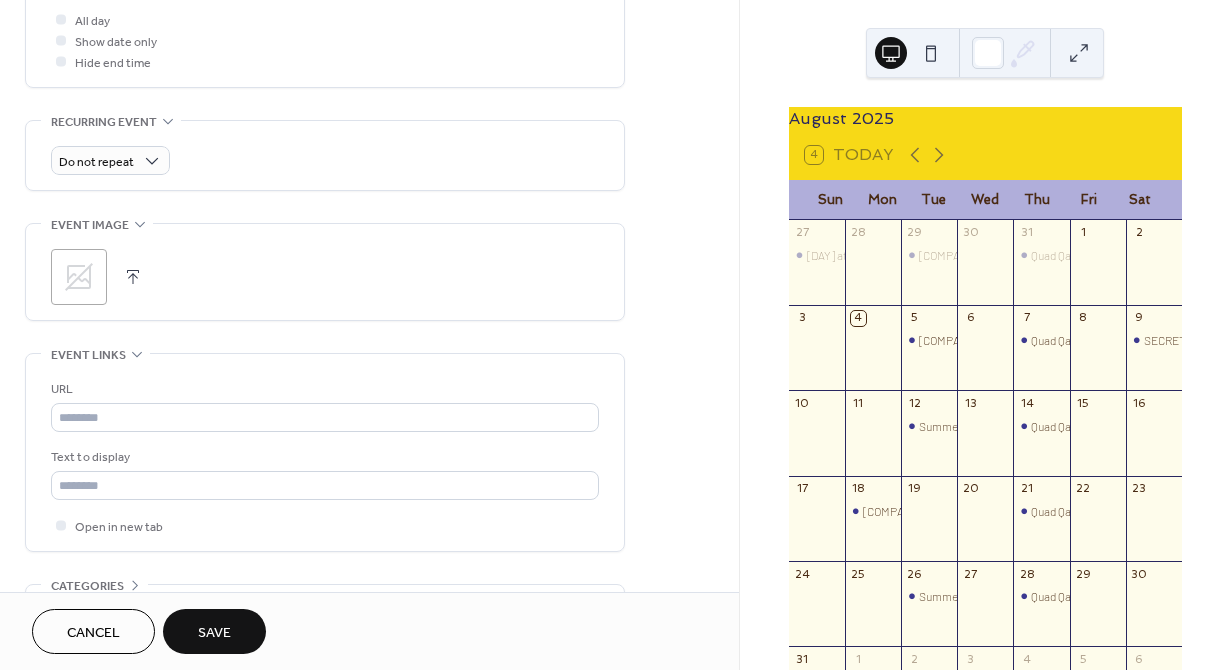 scroll, scrollTop: 768, scrollLeft: 0, axis: vertical 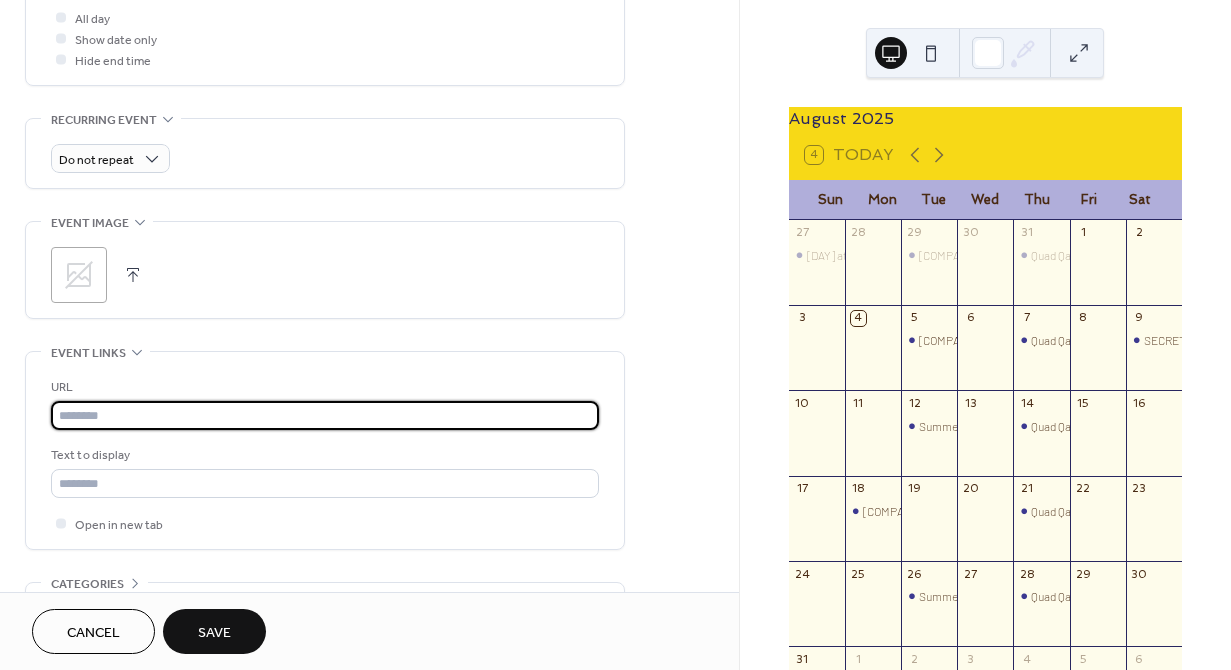 click at bounding box center (325, 415) 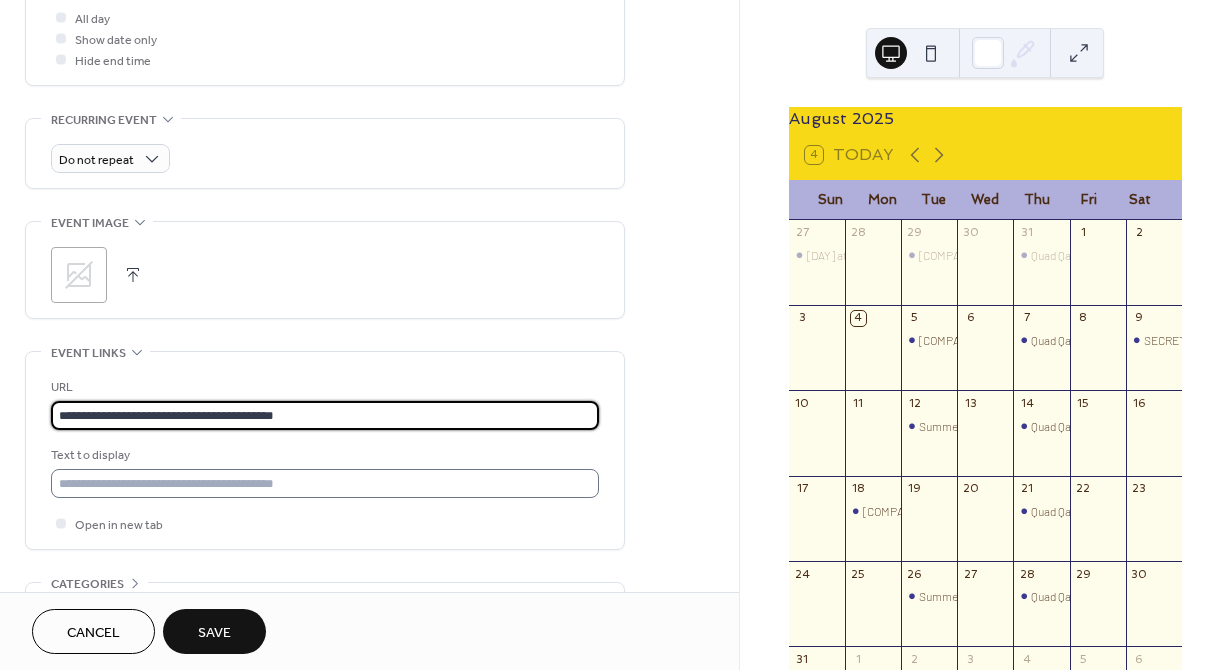 type on "**********" 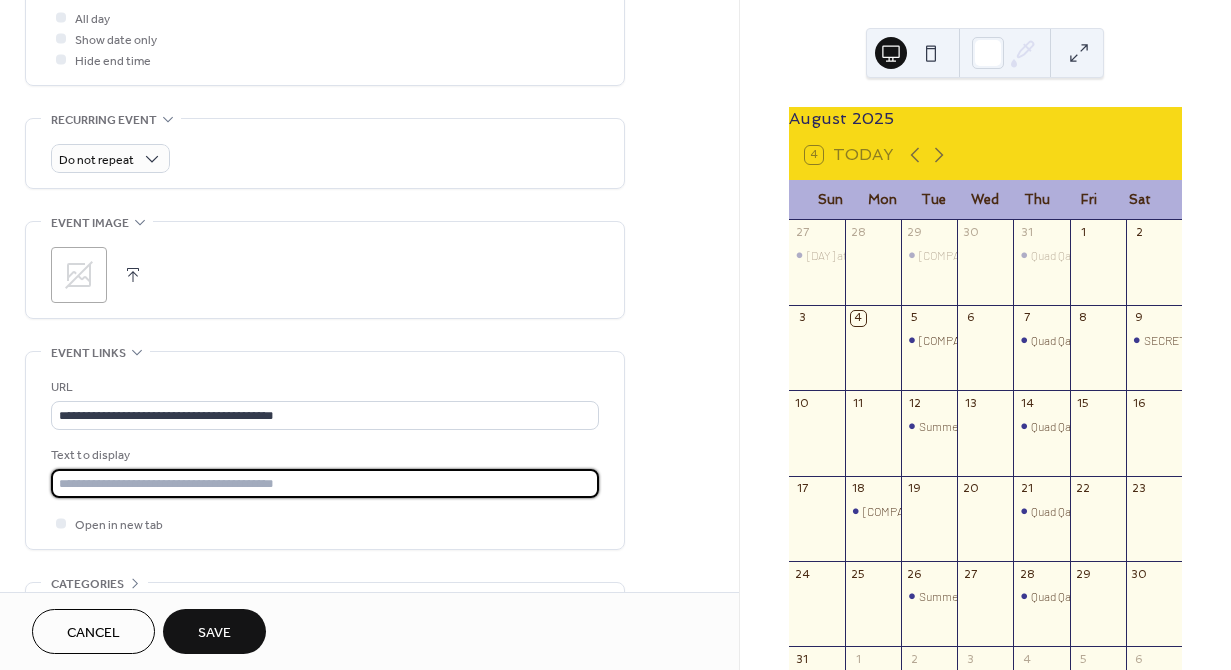 click at bounding box center (325, 483) 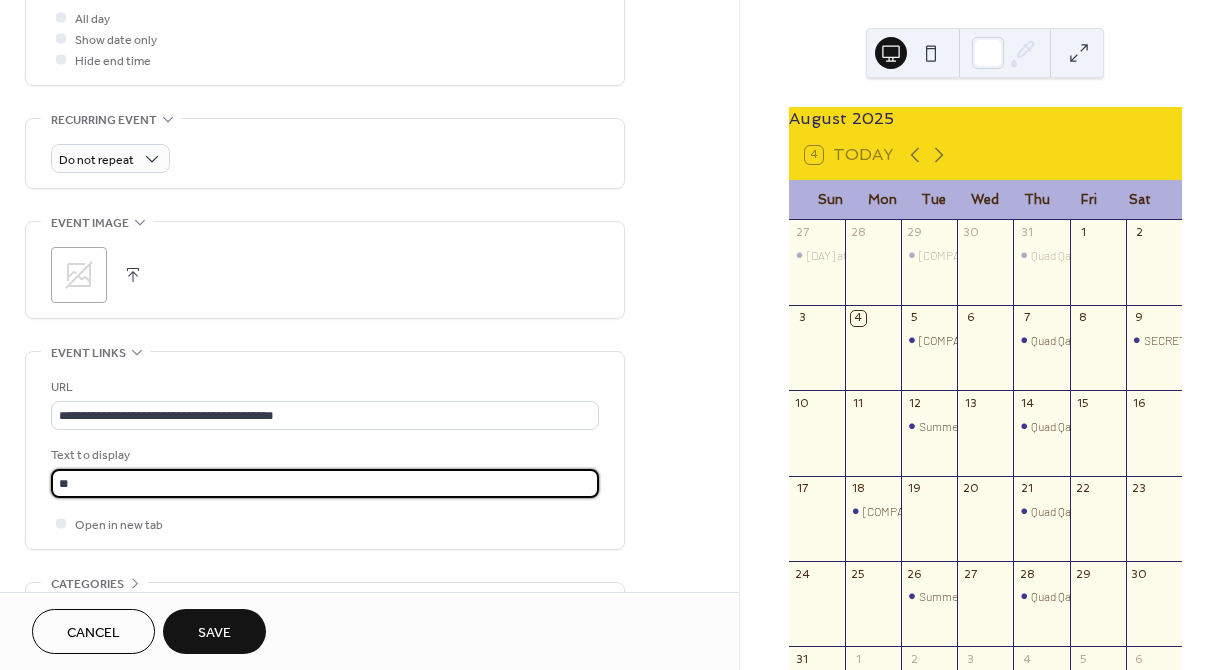 type on "*" 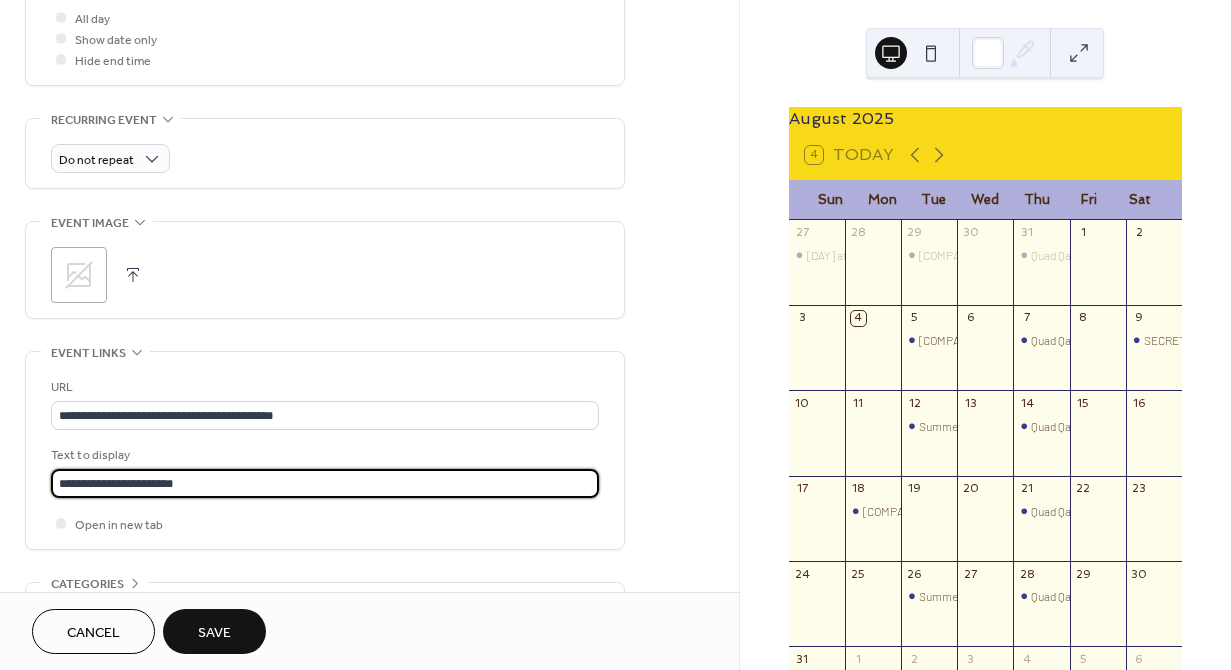 scroll, scrollTop: 1, scrollLeft: 0, axis: vertical 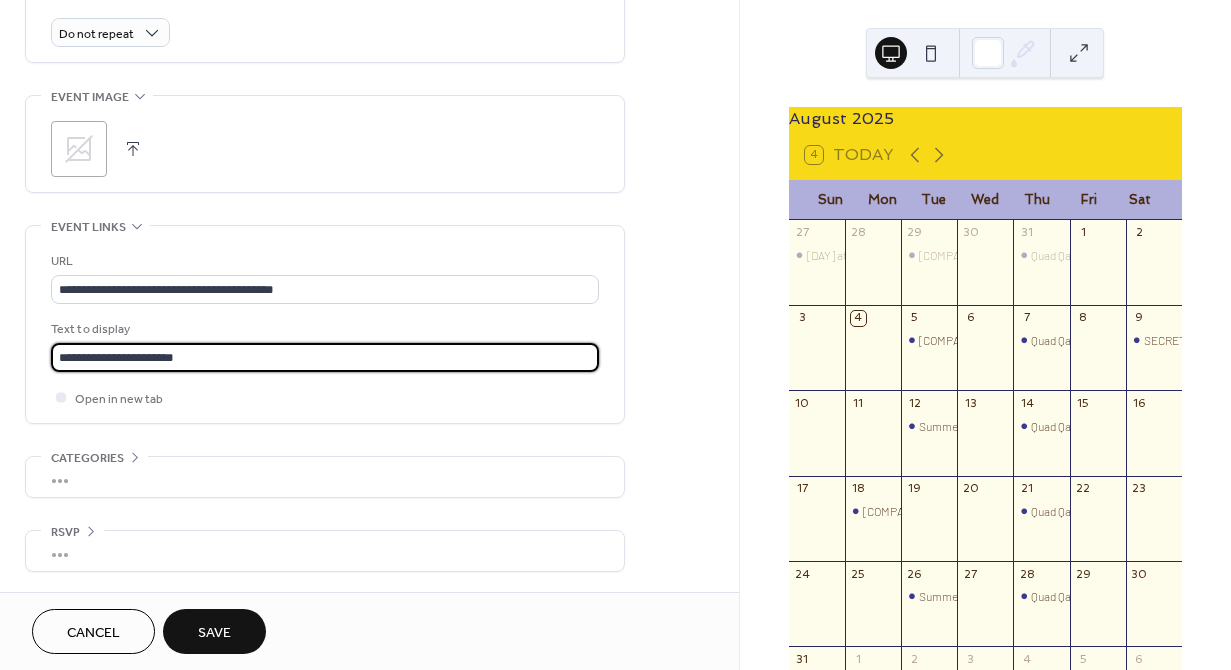 type on "**********" 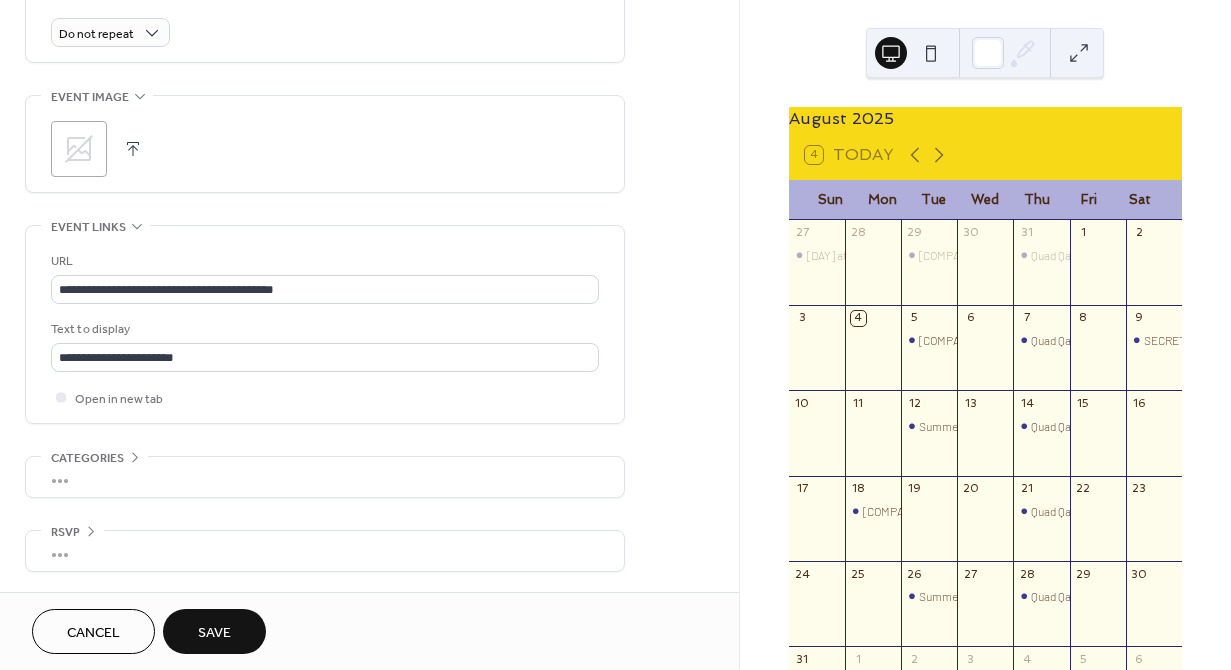 scroll, scrollTop: 0, scrollLeft: 0, axis: both 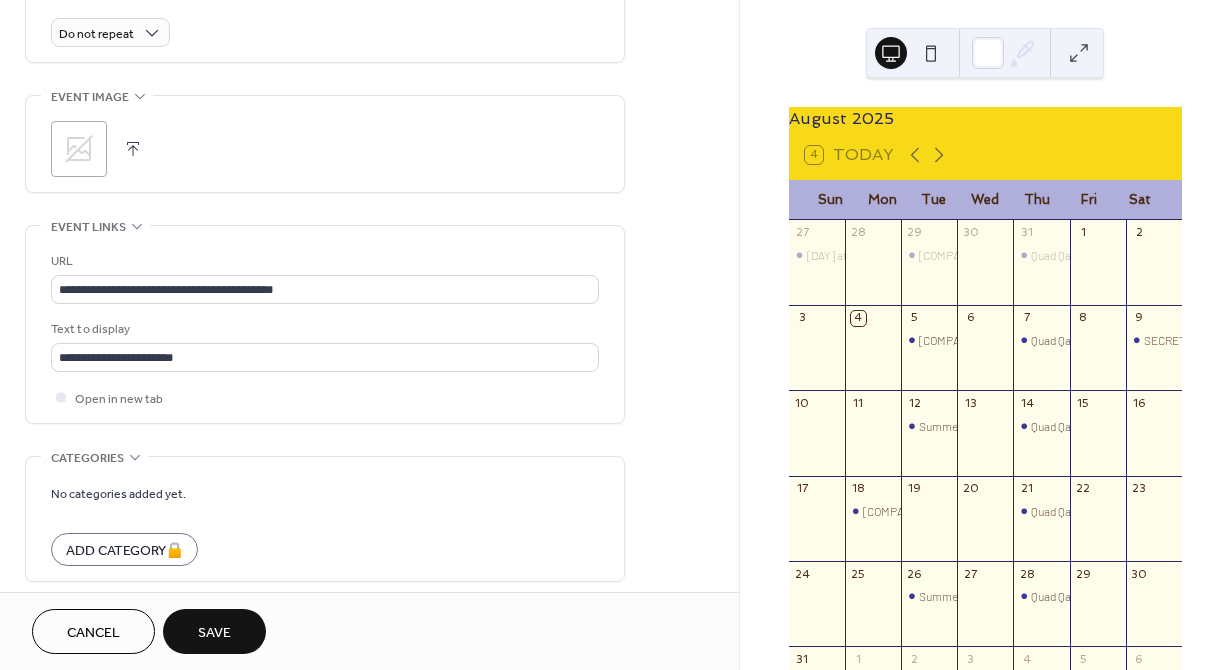 click 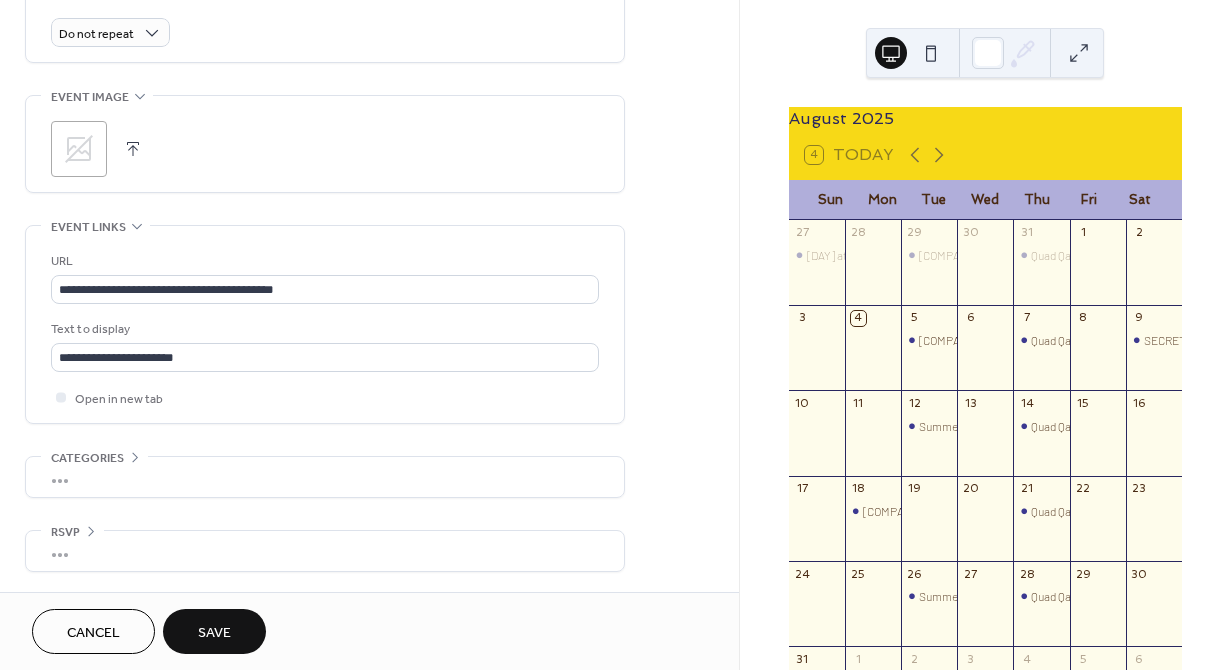scroll, scrollTop: 894, scrollLeft: 0, axis: vertical 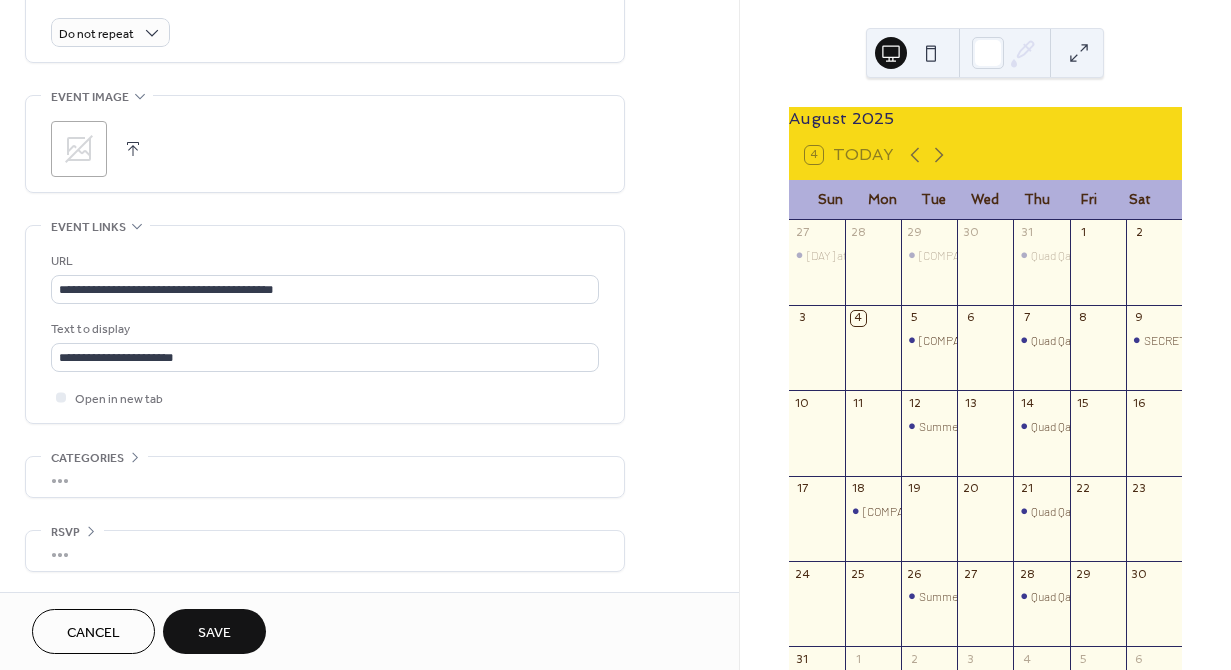 click on "Save" at bounding box center (214, 633) 